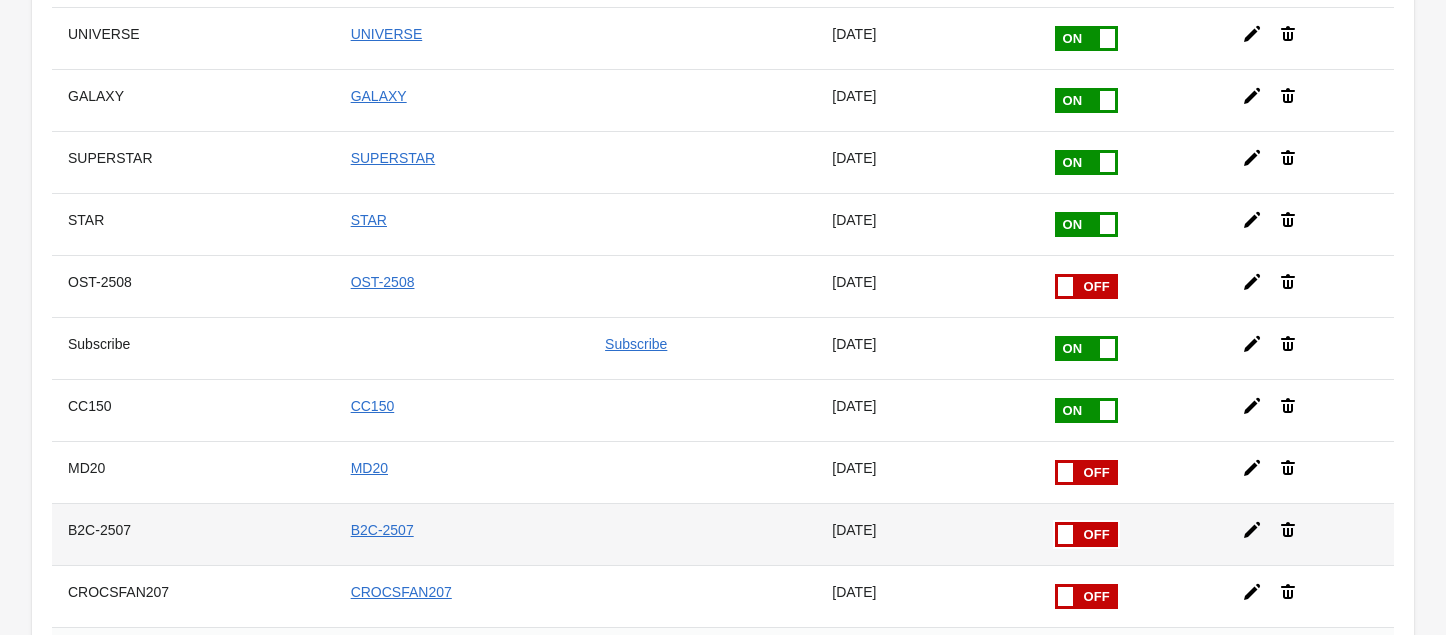 scroll, scrollTop: 533, scrollLeft: 0, axis: vertical 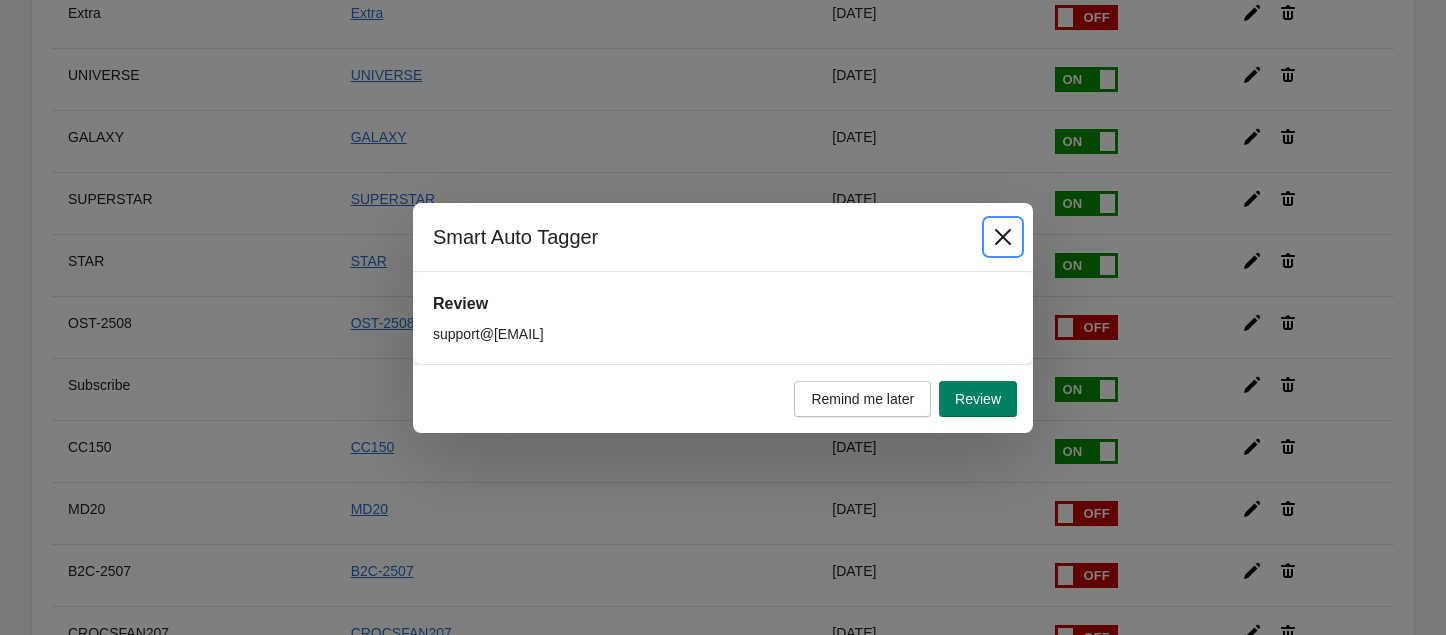 click at bounding box center [1003, 237] 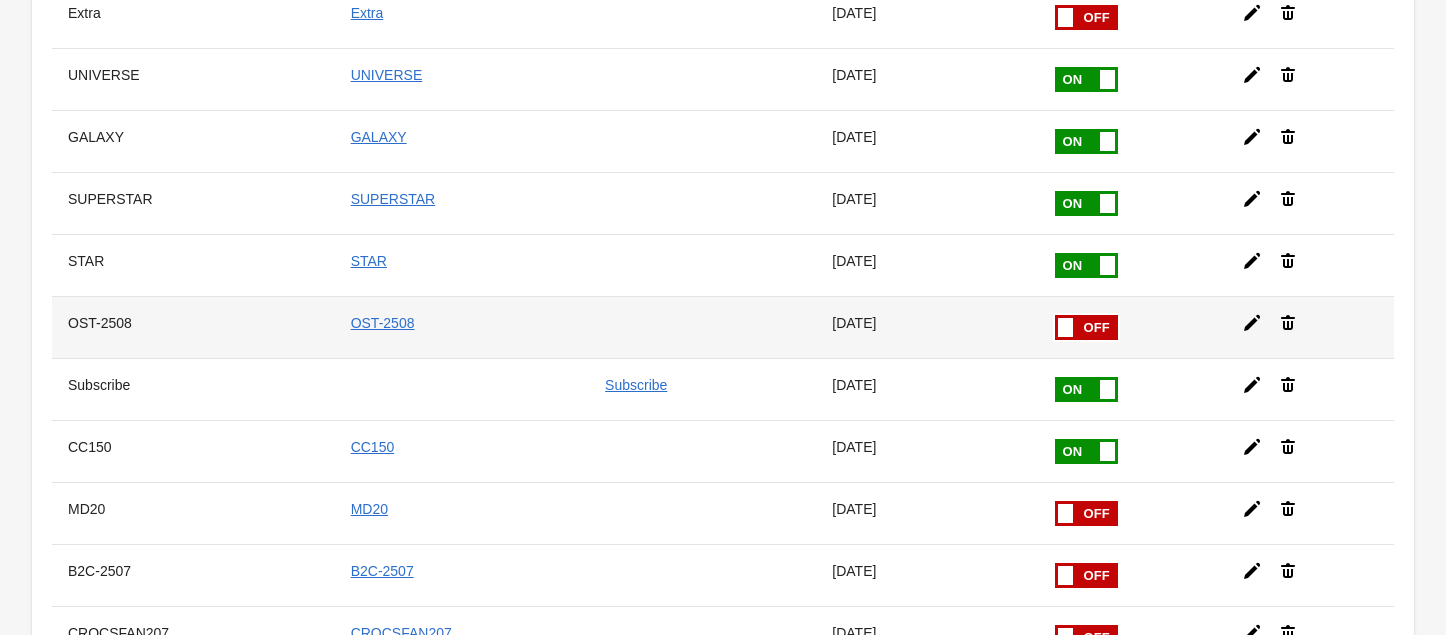 click at bounding box center [1055, 315] 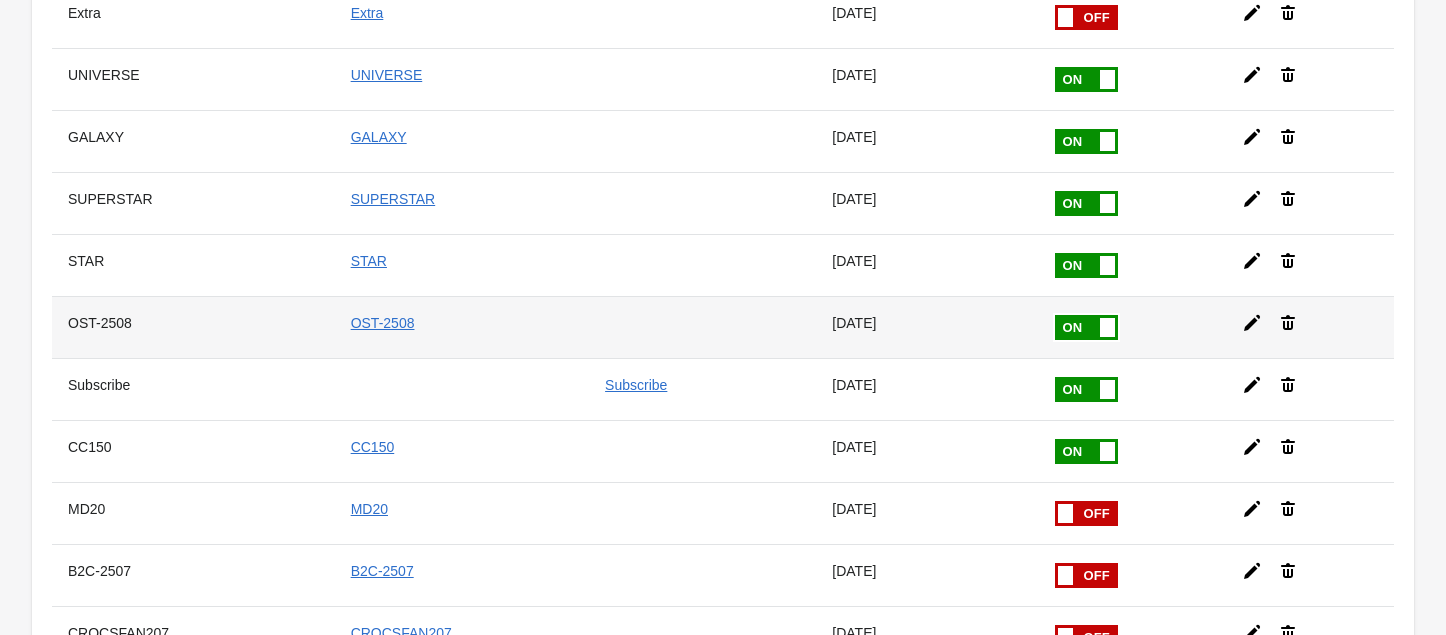 click at bounding box center (0, 0) 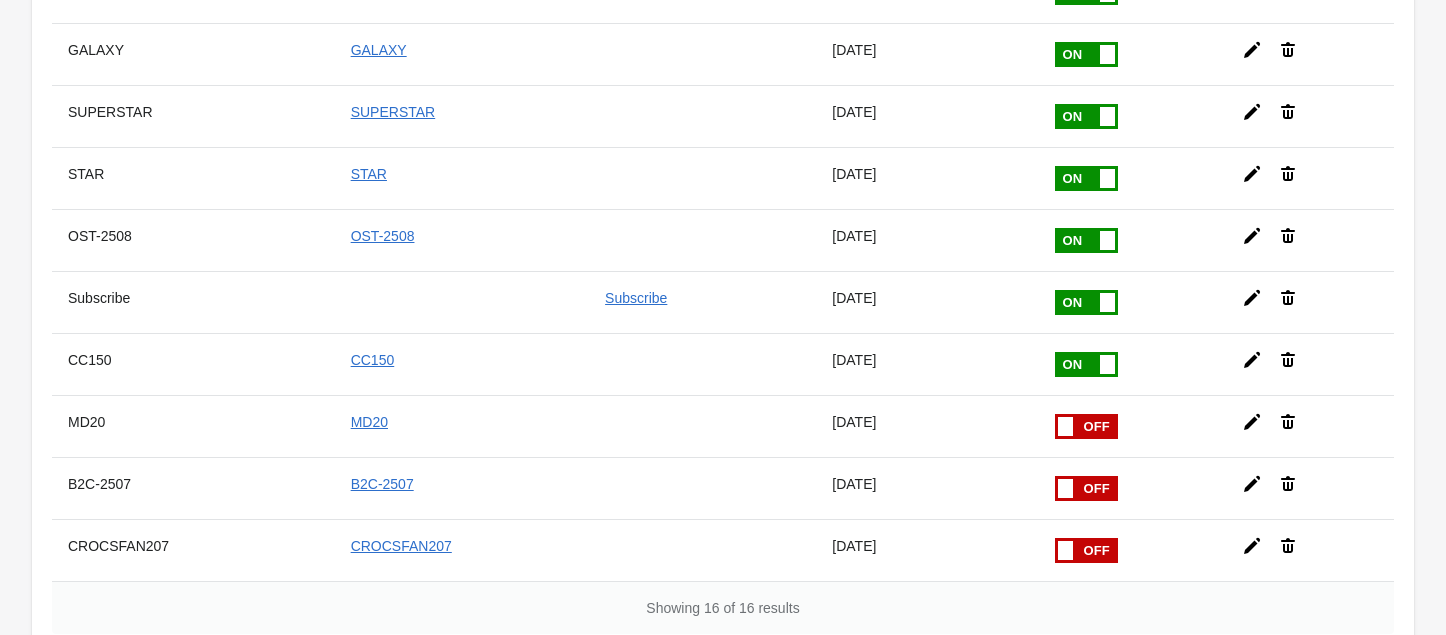 scroll, scrollTop: 753, scrollLeft: 0, axis: vertical 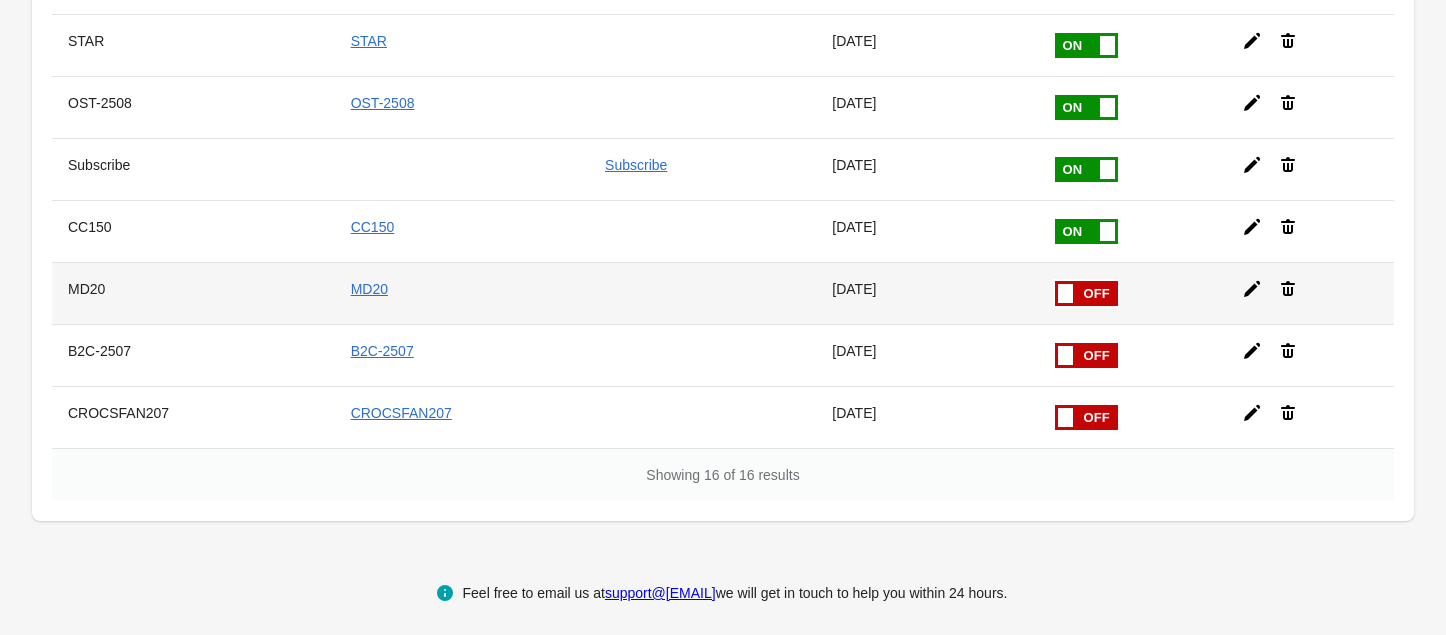 click 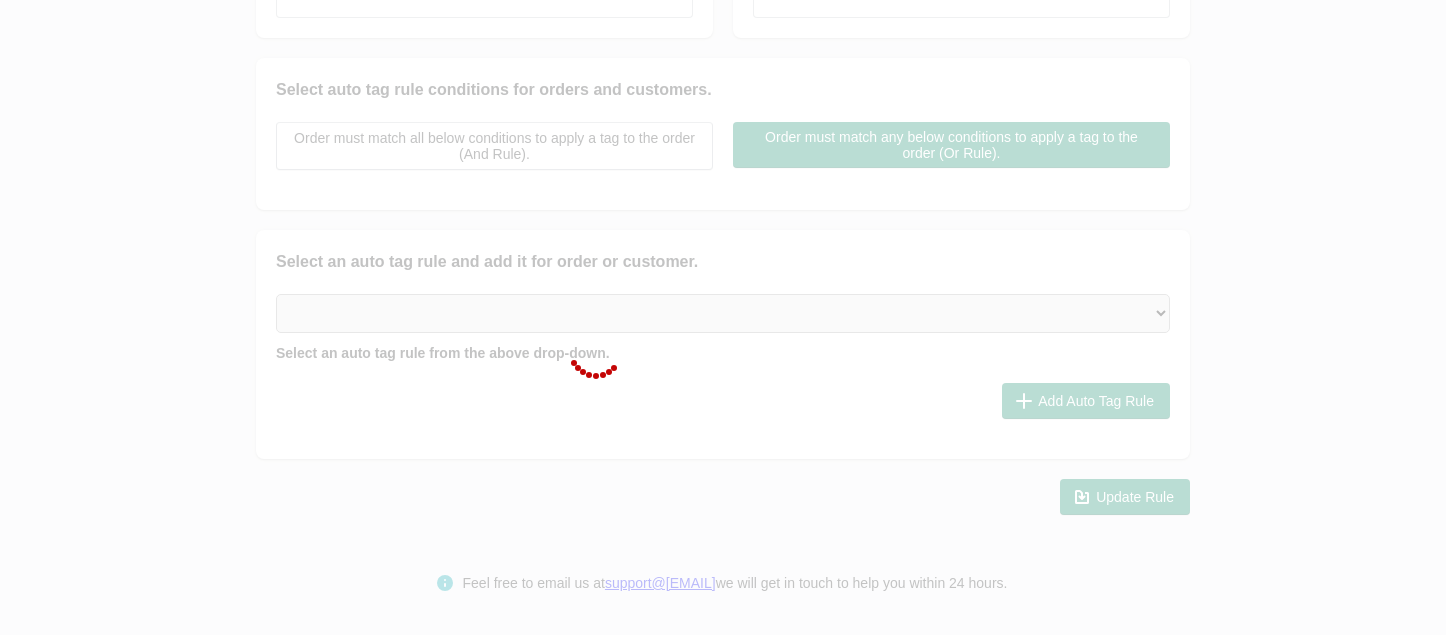 scroll, scrollTop: 437, scrollLeft: 0, axis: vertical 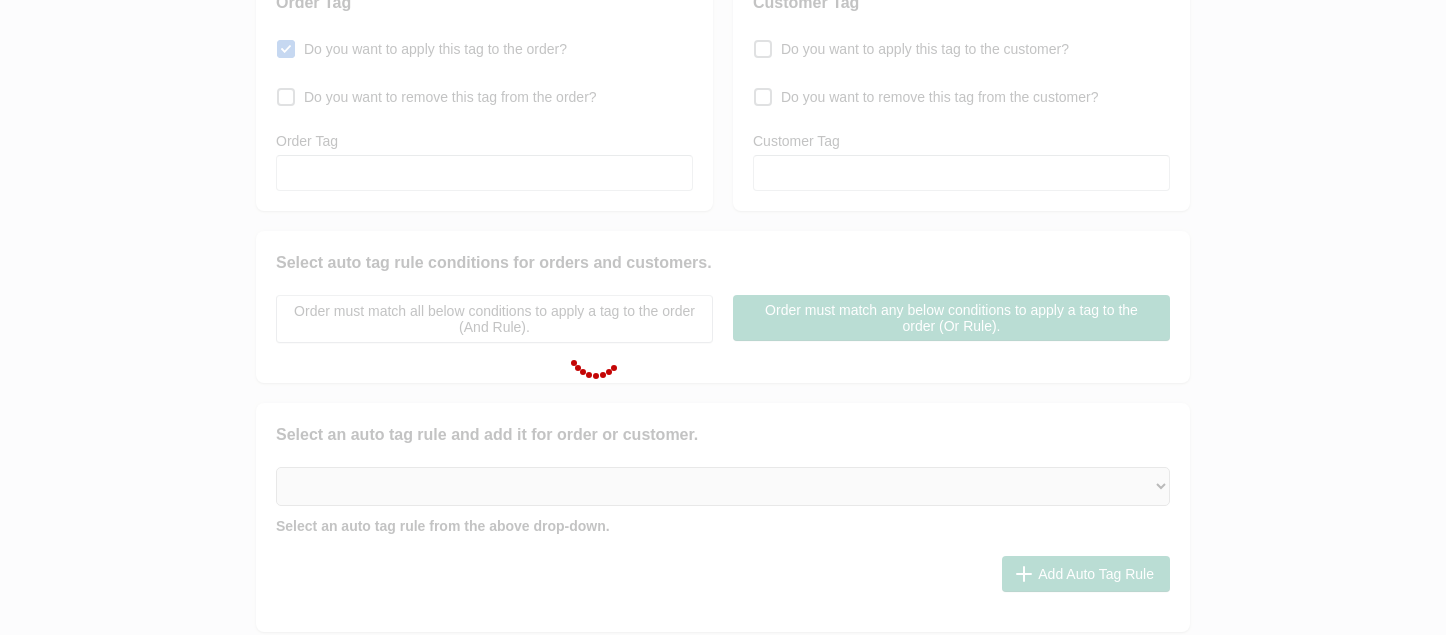 checkbox on "false" 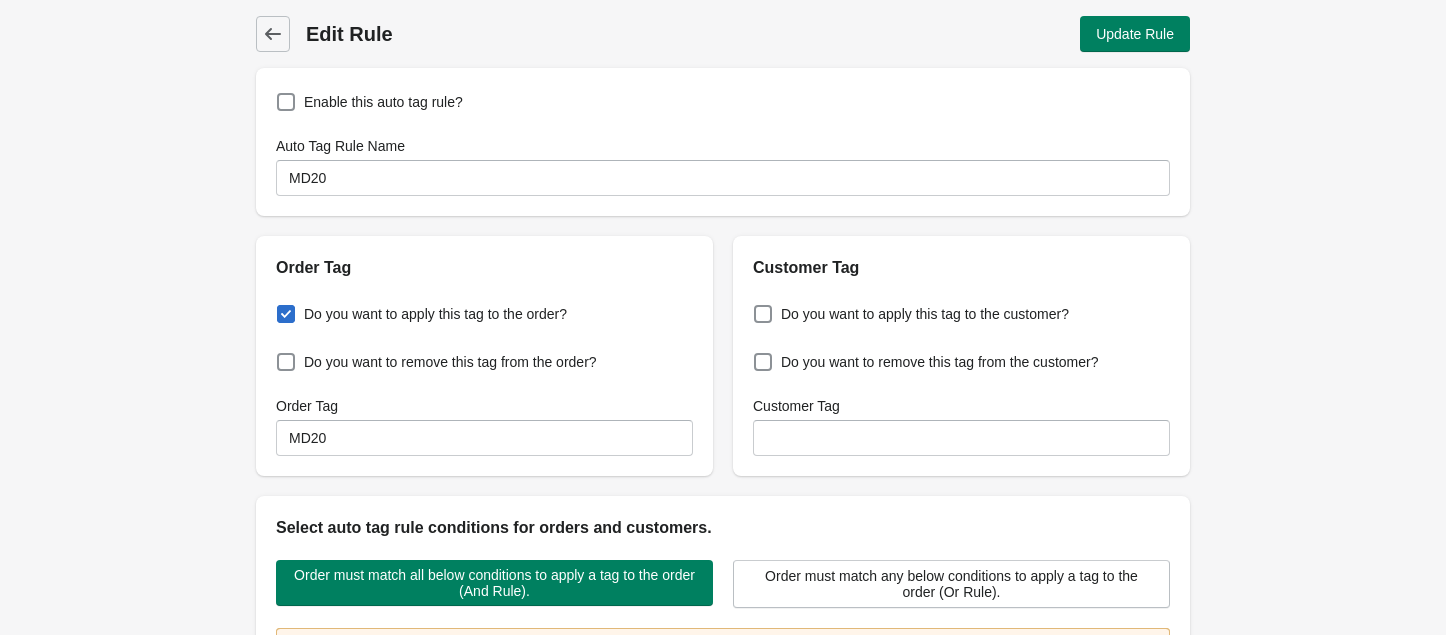 scroll, scrollTop: 0, scrollLeft: 0, axis: both 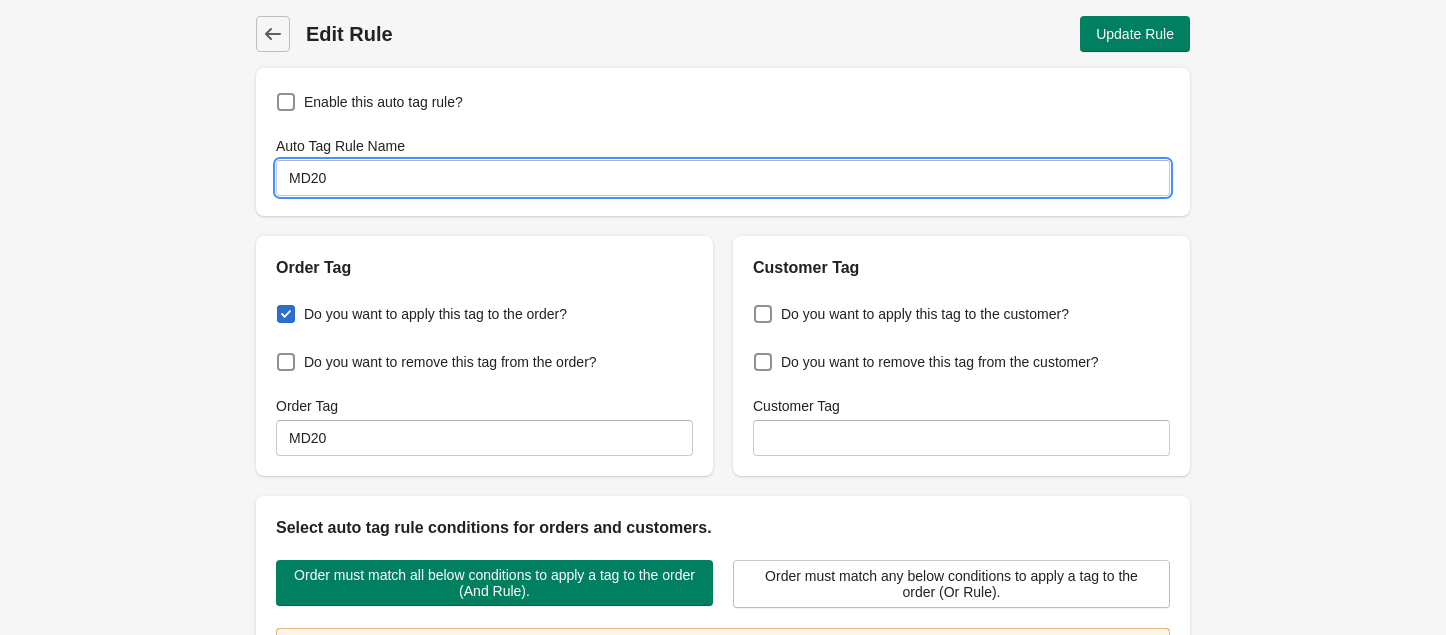 drag, startPoint x: 390, startPoint y: 167, endPoint x: 263, endPoint y: 168, distance: 127.00394 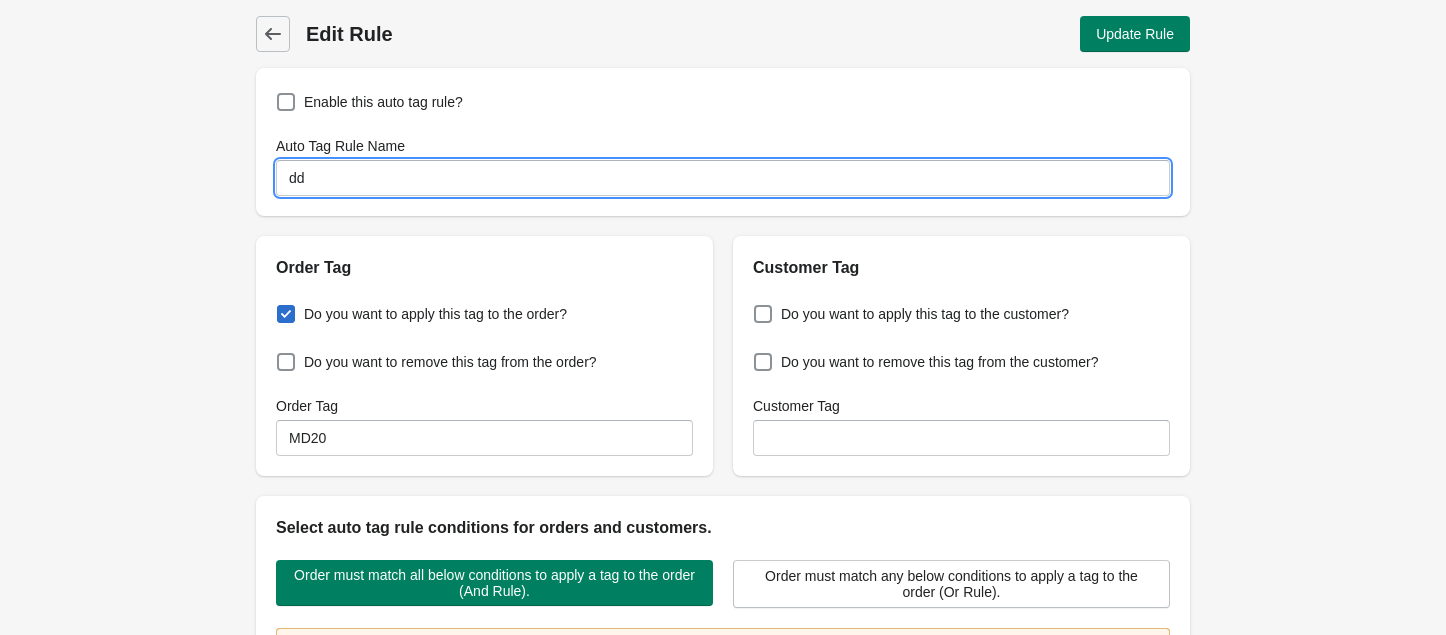 type on "d" 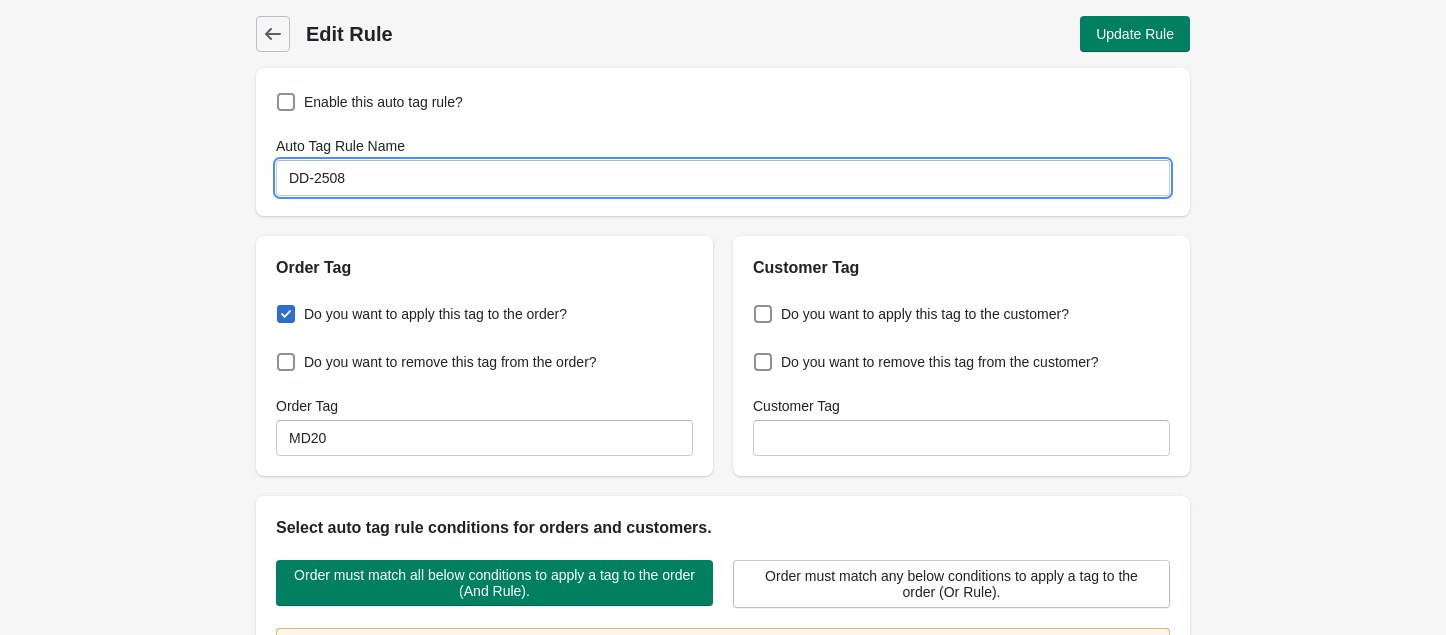 type on "DD-2508" 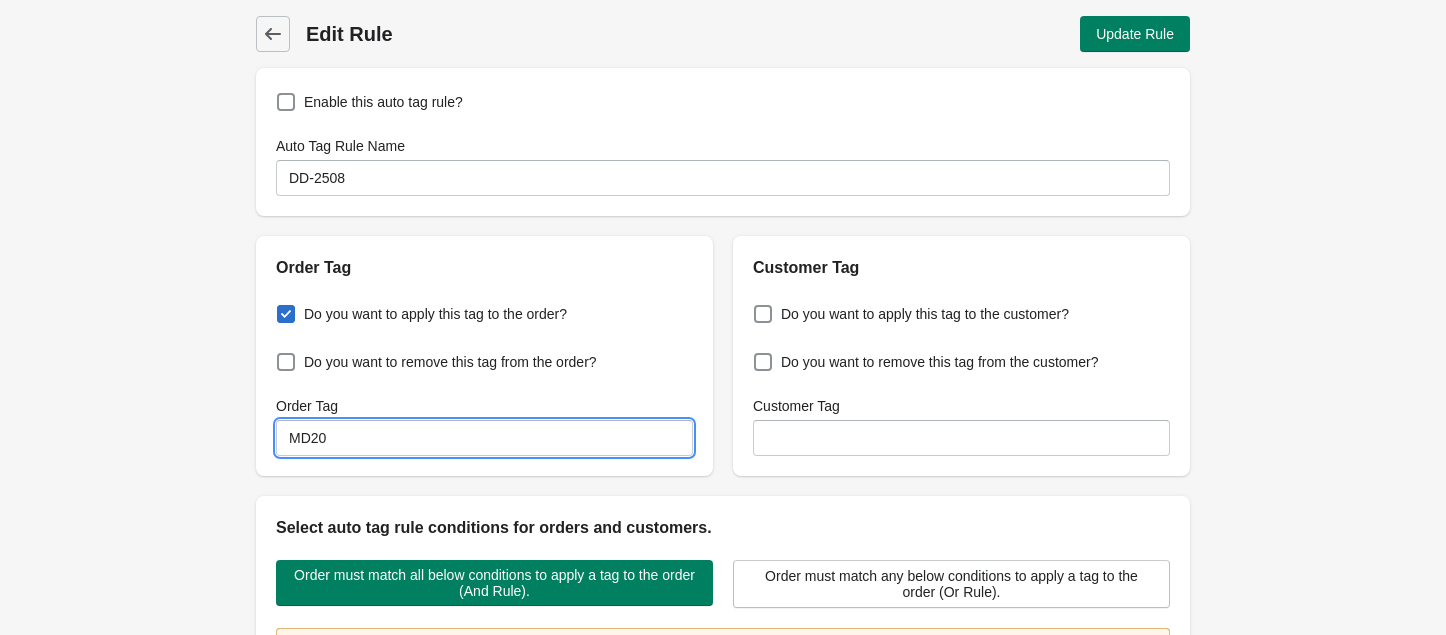 click on "MD20" at bounding box center (484, 438) 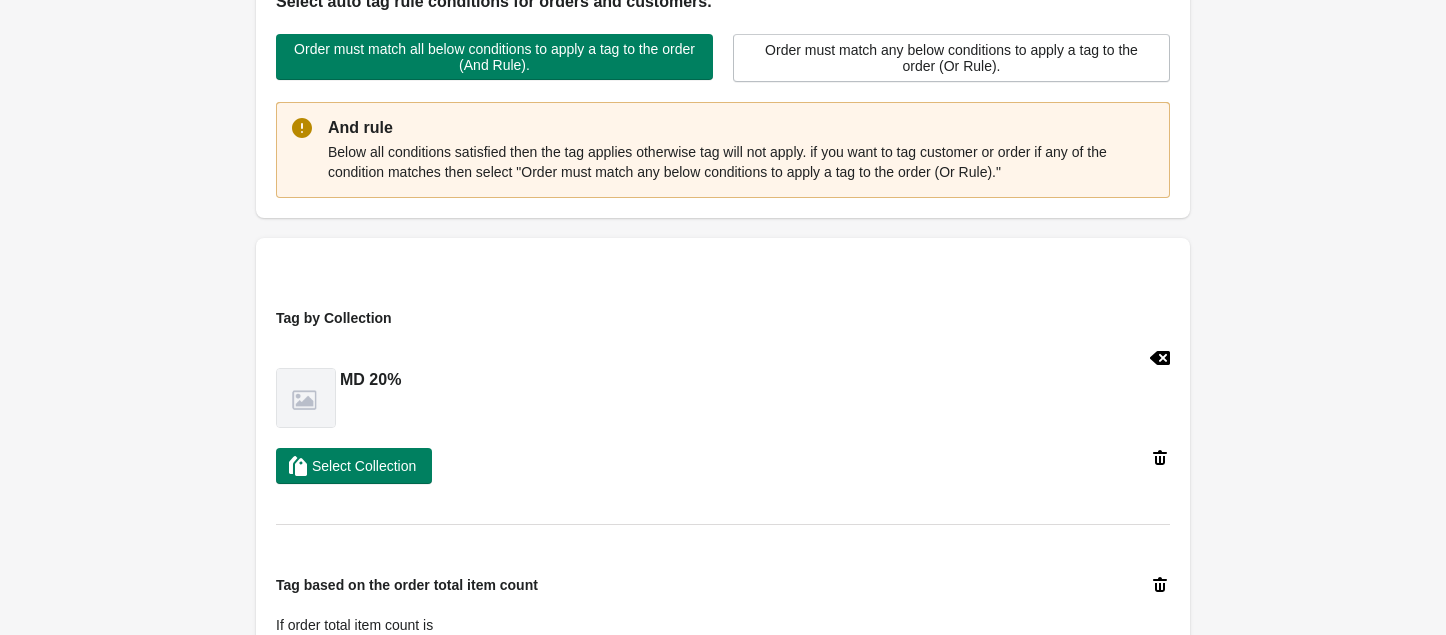 scroll, scrollTop: 533, scrollLeft: 0, axis: vertical 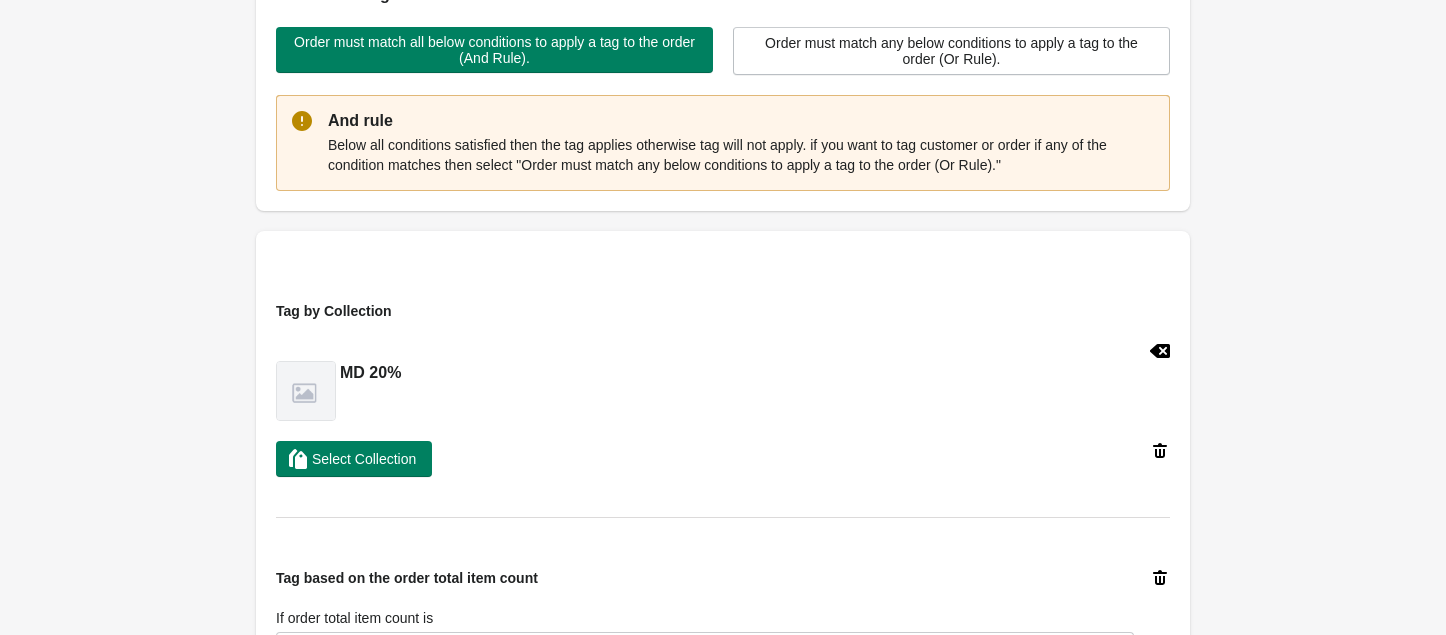 type on "DD-2508" 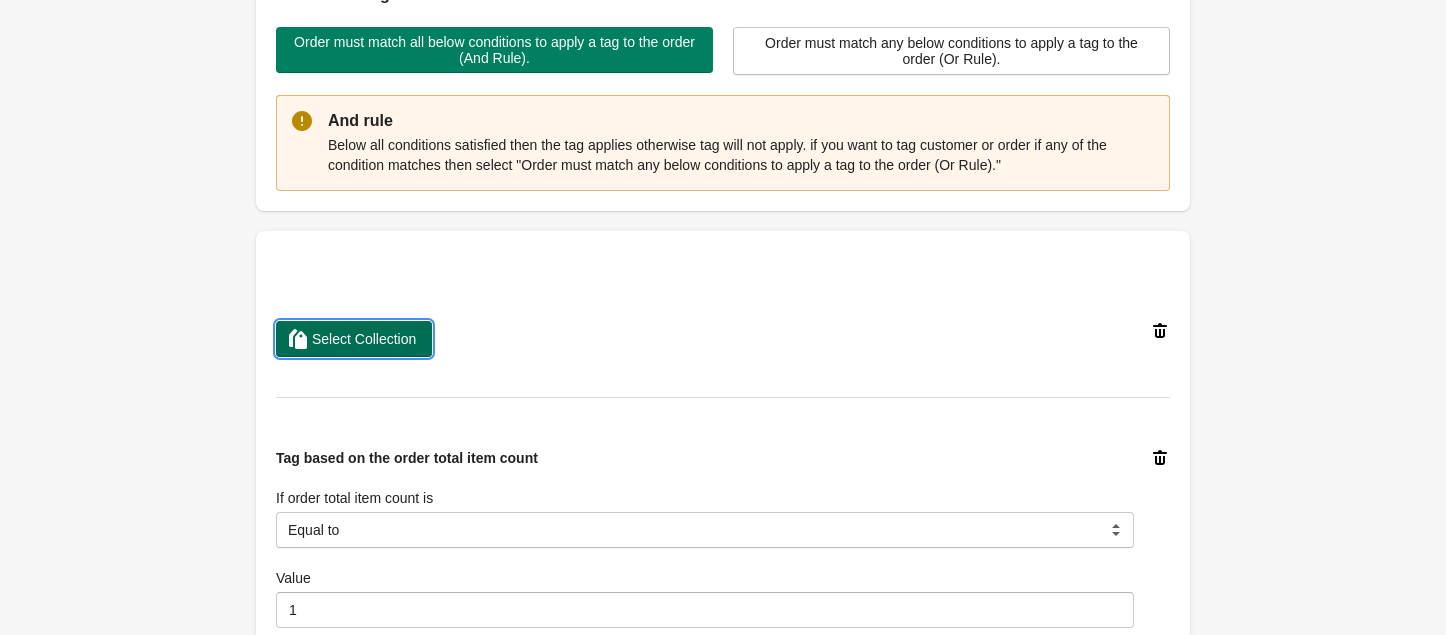 click on "Select Collection" at bounding box center [354, 339] 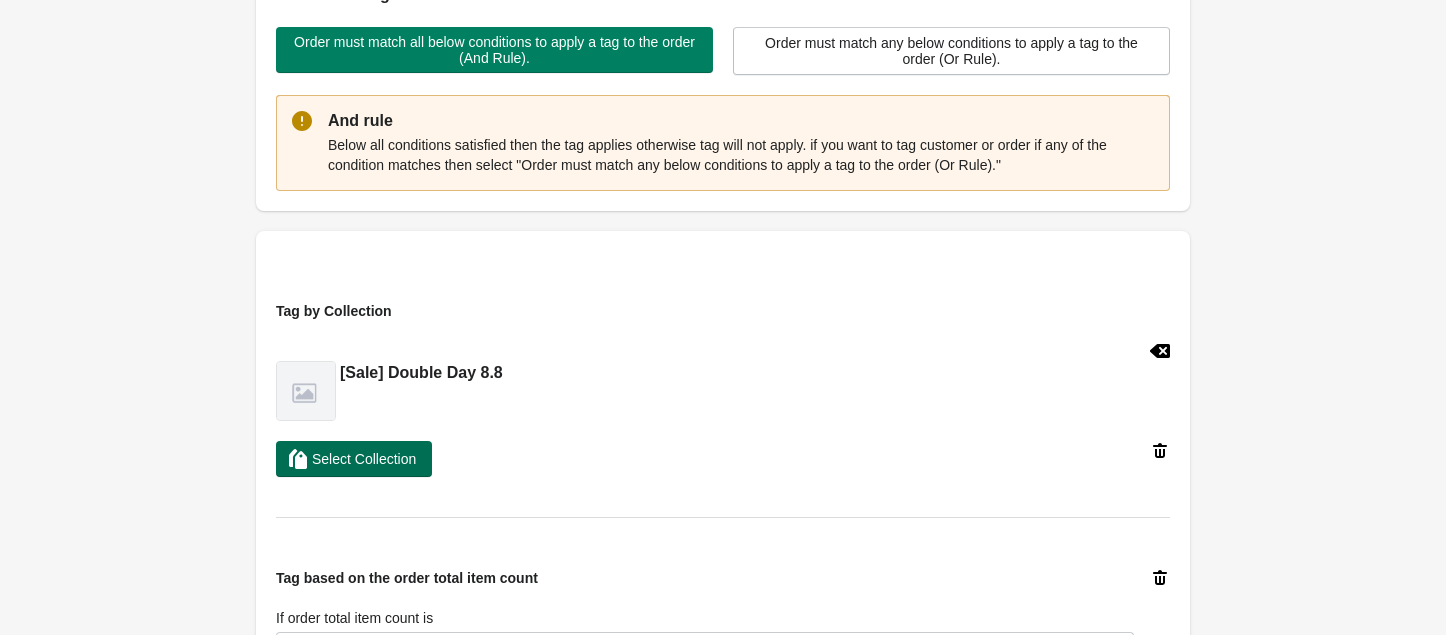 click on "Select Collection" at bounding box center (364, 459) 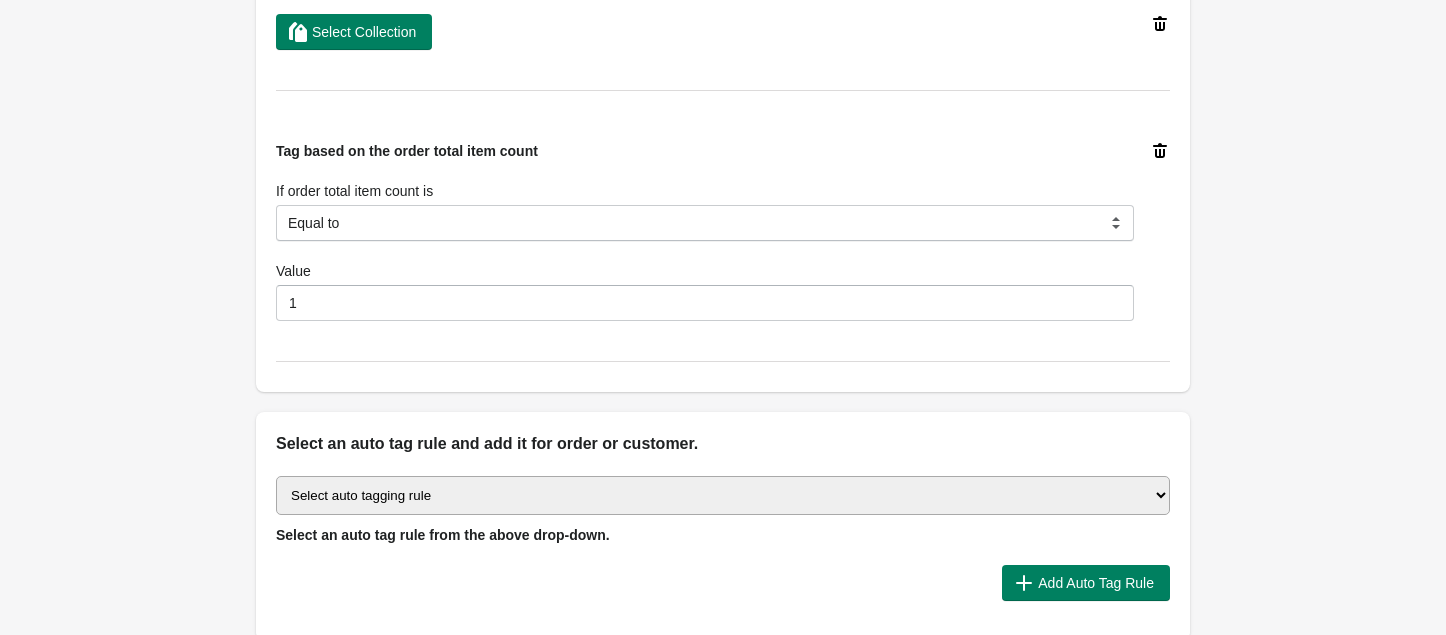 scroll, scrollTop: 1066, scrollLeft: 0, axis: vertical 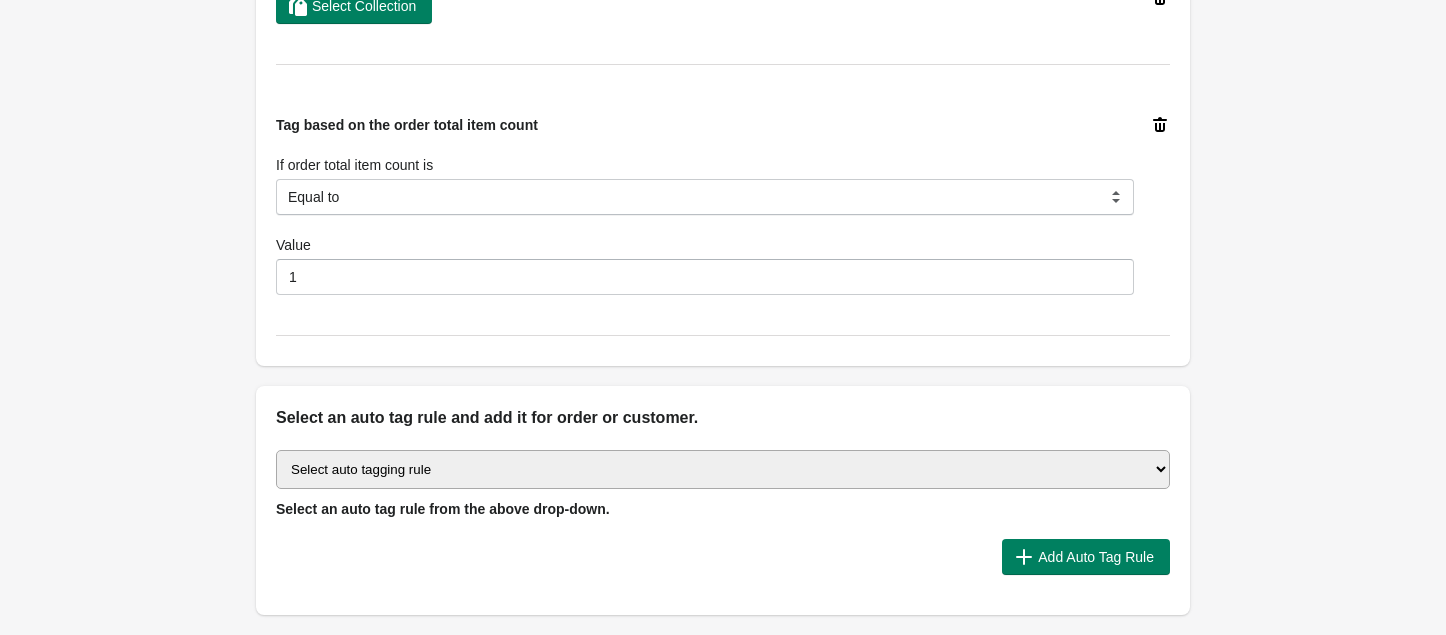 click 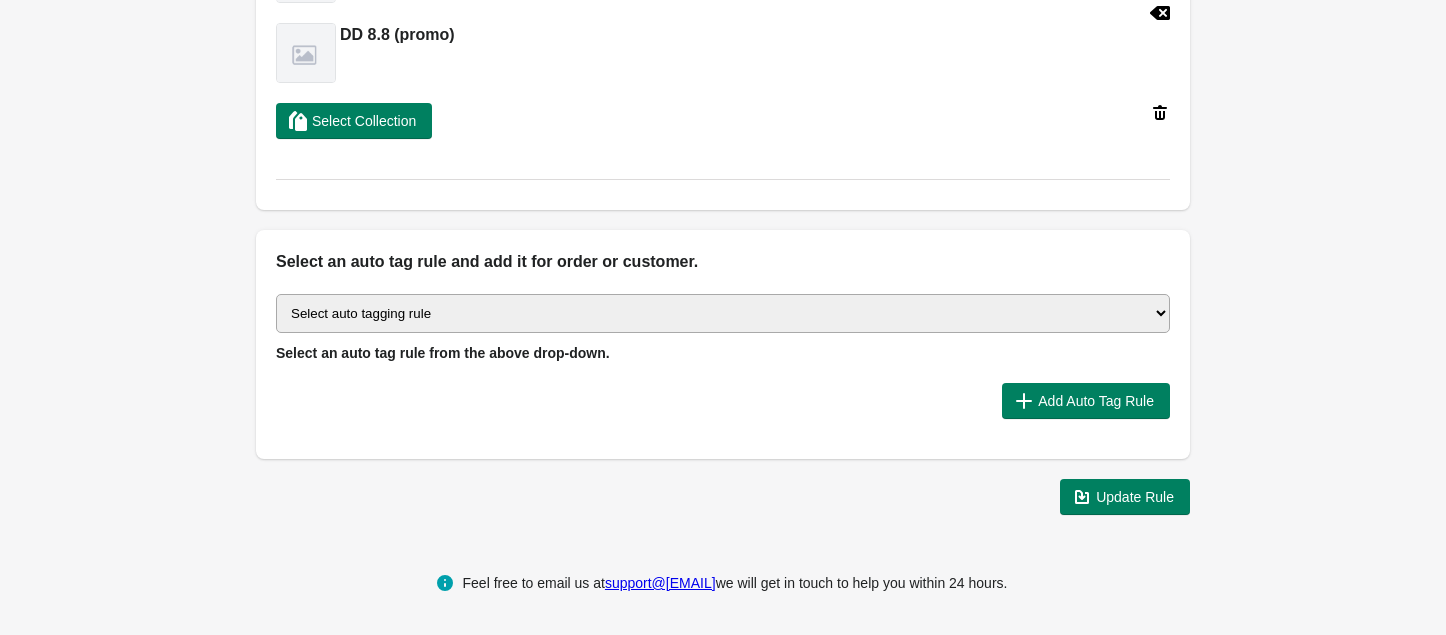 drag, startPoint x: 419, startPoint y: 322, endPoint x: 436, endPoint y: 322, distance: 17 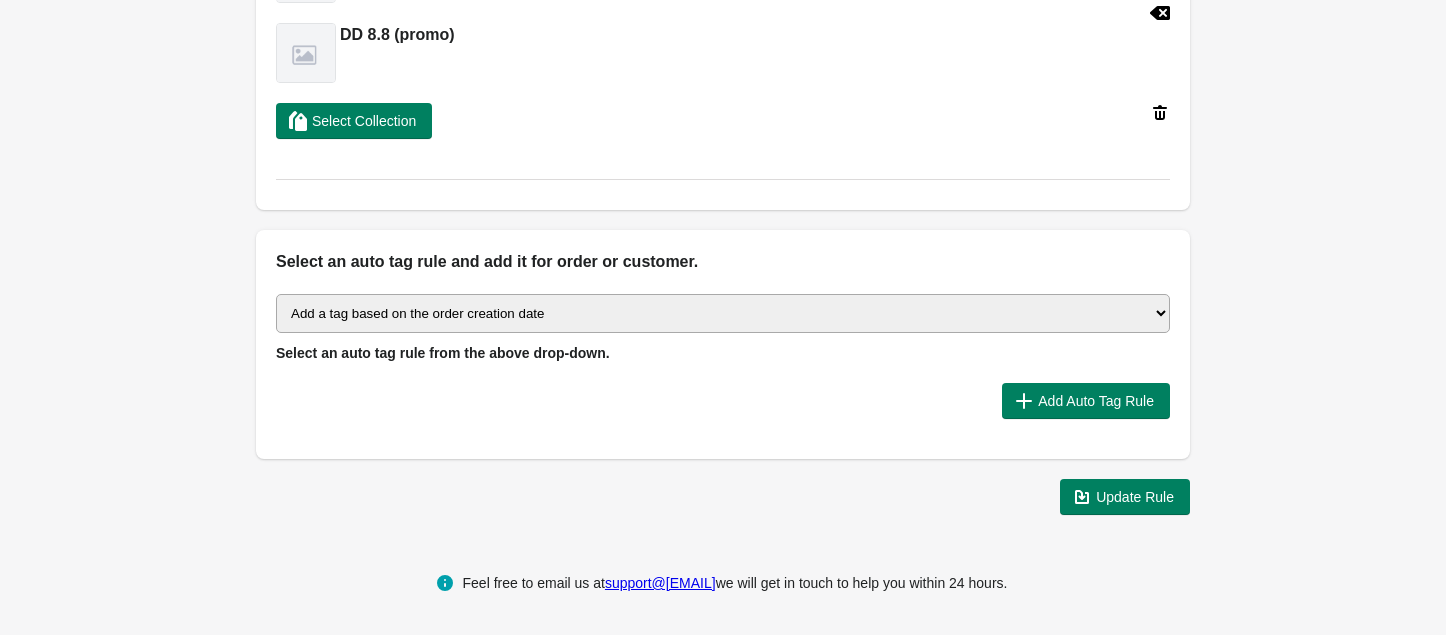 click on "Select auto tagging rule Tag by order amount Tag based on the order count (Volume) Tag by Discount Code Tag based on the Payment Method Tag based on the order additional details or additional attribute Tag based on payment status Tag based on fulfillment status Tag Based on the order source name Tag by order weight (weight is matched in grams) Tag based on the total order discount Use order additional fields value as a tag Add a tag based on the order creation date Add a tag based on the order note Add a tag based on the order tag Tag orders or customers based on the order's customer locale(language) Add a tag based on the order status Add a tag based on the order taxes status. Tag order or customer based on the order risk level. Use the order discount code as a tag. Tag based on the POS location id Tag based on the order tip (tipping) amount Tag based on the fulfilment location id Tag based on the order total item count Use order variant SKUs as a tag Use order note as a tag Tag by Collection" at bounding box center [723, 313] 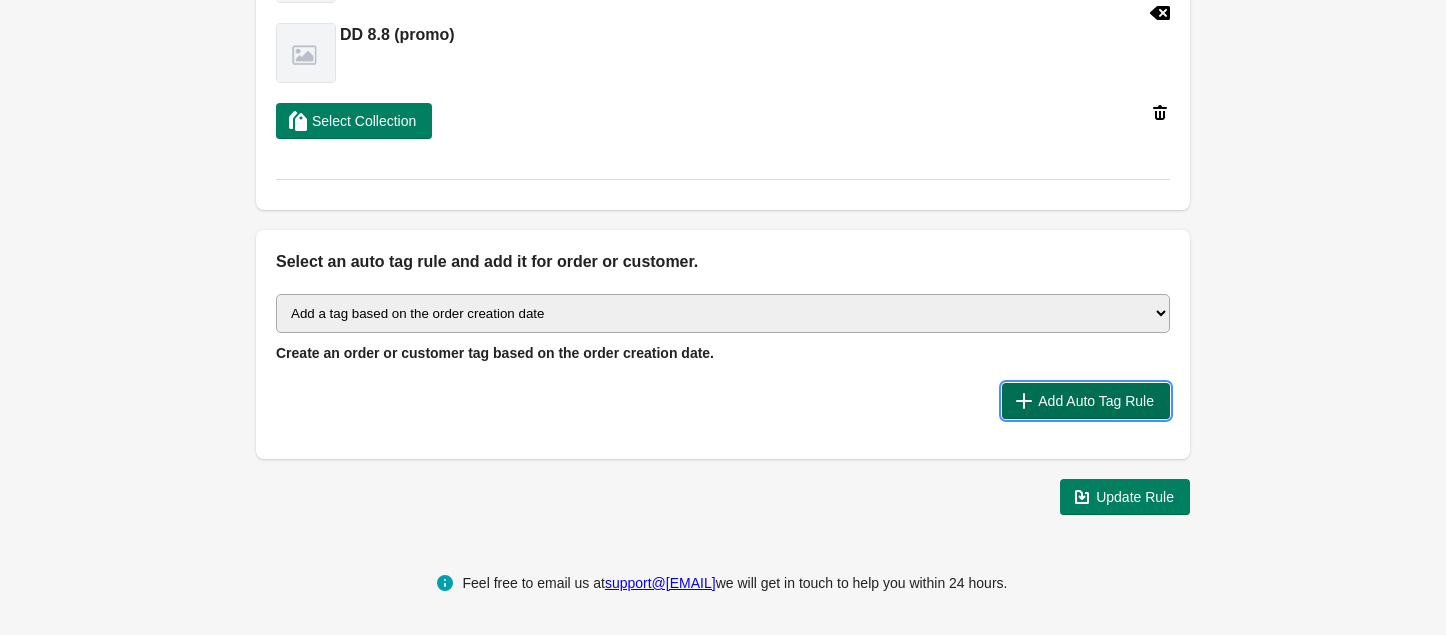 click on "Add Auto Tag Rule" at bounding box center (1086, 401) 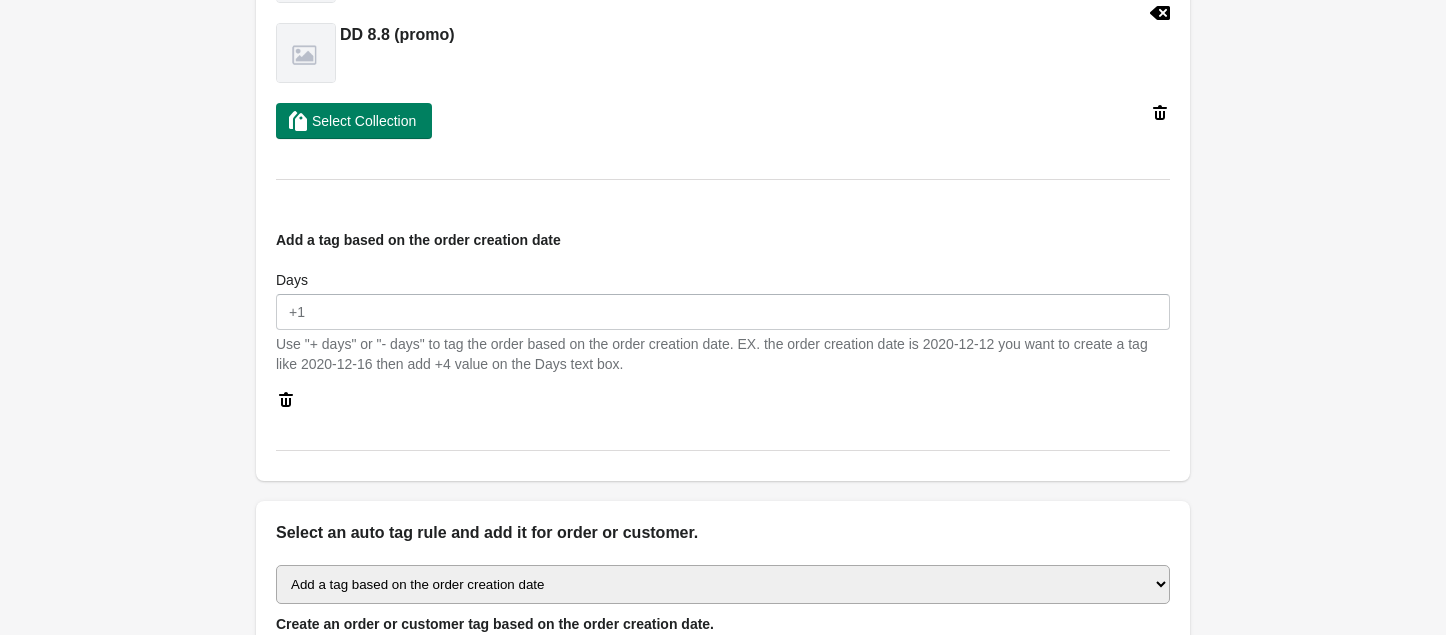 drag, startPoint x: 292, startPoint y: 402, endPoint x: 405, endPoint y: 392, distance: 113.44161 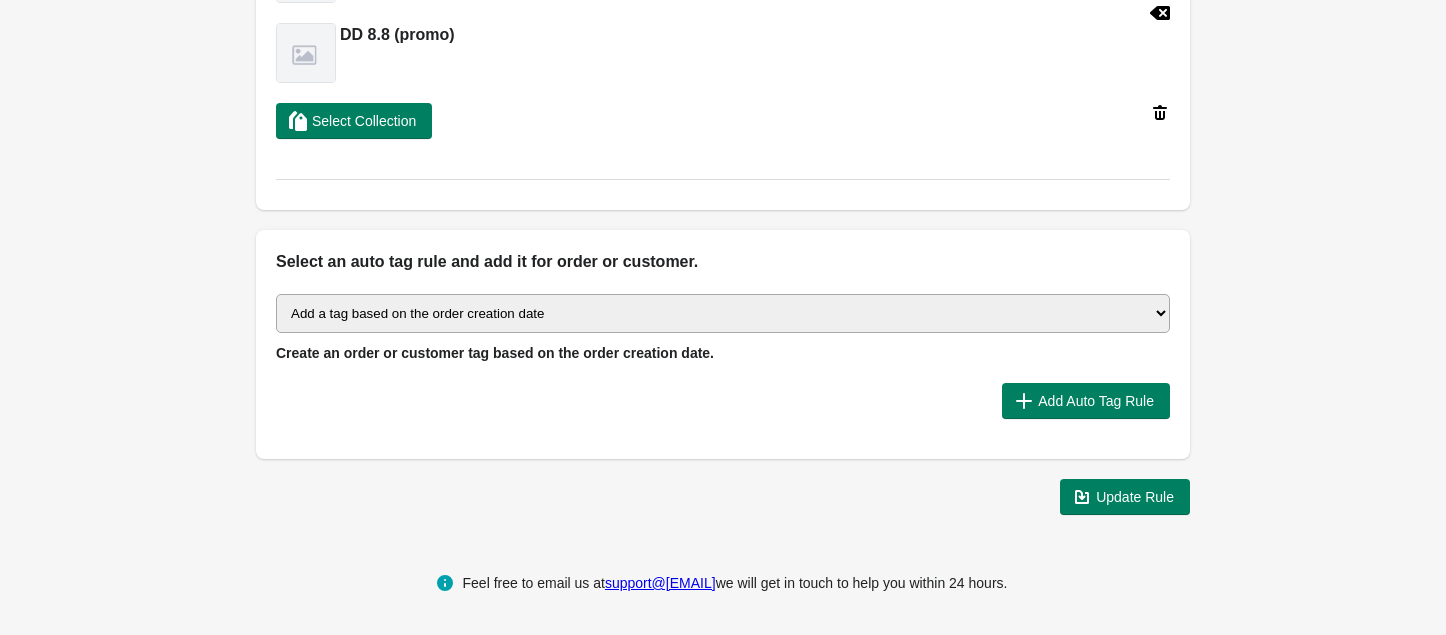 drag, startPoint x: 388, startPoint y: 313, endPoint x: 433, endPoint y: 320, distance: 45.54119 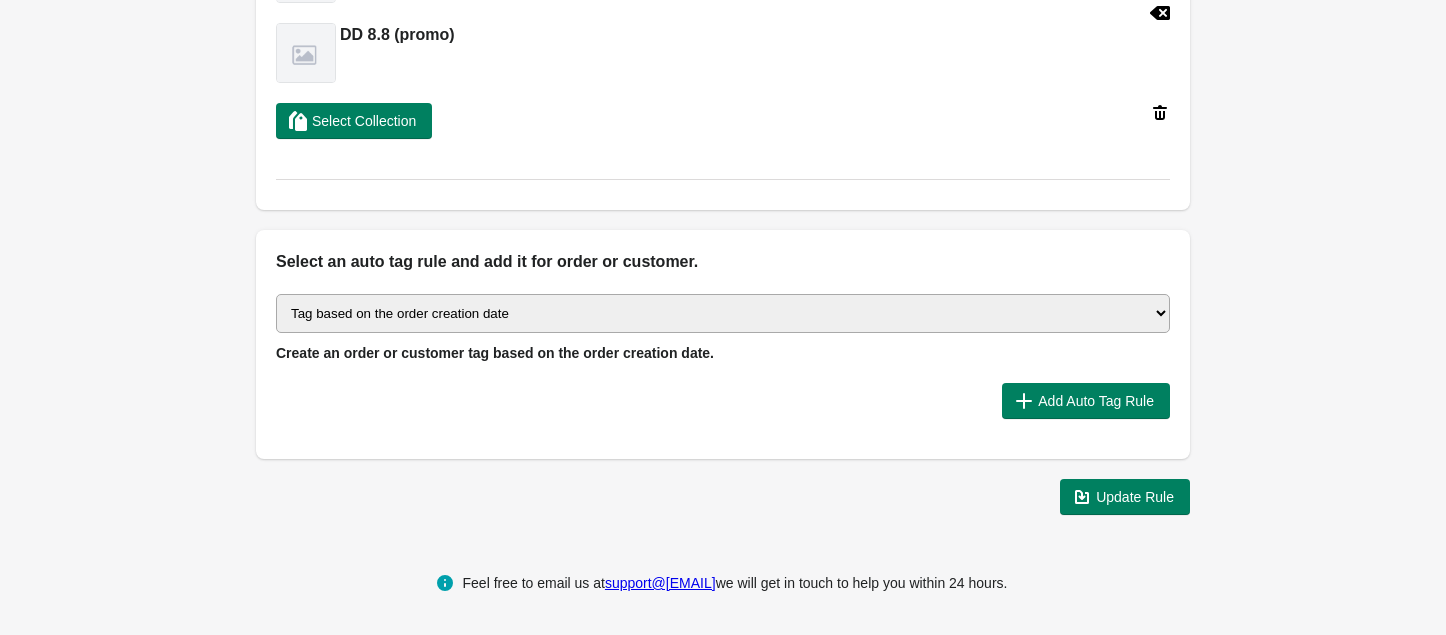 click on "Select auto tagging rule Tag by order amount Tag based on the order count (Volume) Tag by Discount Code Tag based on the Payment Method Tag based on the order additional details or additional attribute Tag based on payment status Tag based on fulfillment status Tag Based on the order source name Tag by order weight (weight is matched in grams) Tag based on the total order discount Use order additional fields value as a tag Add a tag based on the order creation date Add a tag based on the order note Add a tag based on the order tag Tag orders or customers based on the order's customer locale(language) Add a tag based on the order status Add a tag based on the order taxes status. Tag order or customer based on the order risk level. Use the order discount code as a tag. Tag based on the POS location id Tag based on the order tip (tipping) amount Tag based on the fulfilment location id Tag based on the order total item count Use order variant SKUs as a tag Use order note as a tag Tag by Collection" at bounding box center (723, 313) 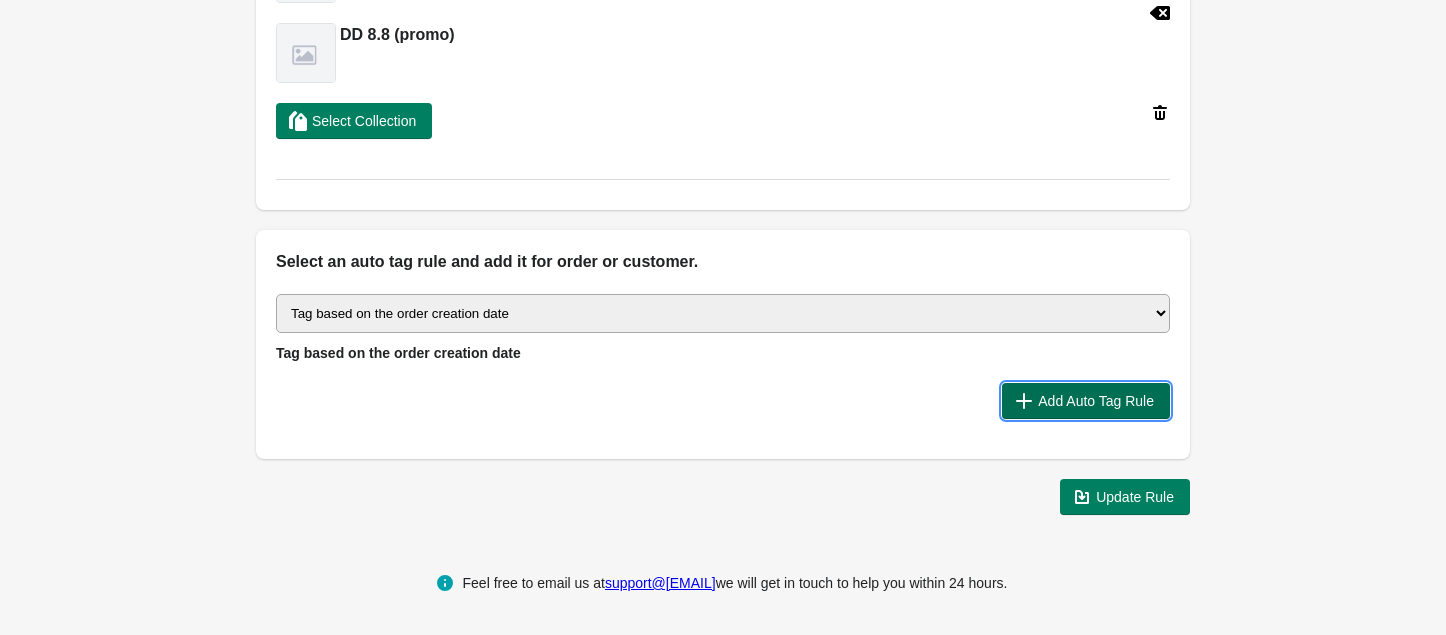 click on "Add Auto Tag Rule" at bounding box center (1096, 401) 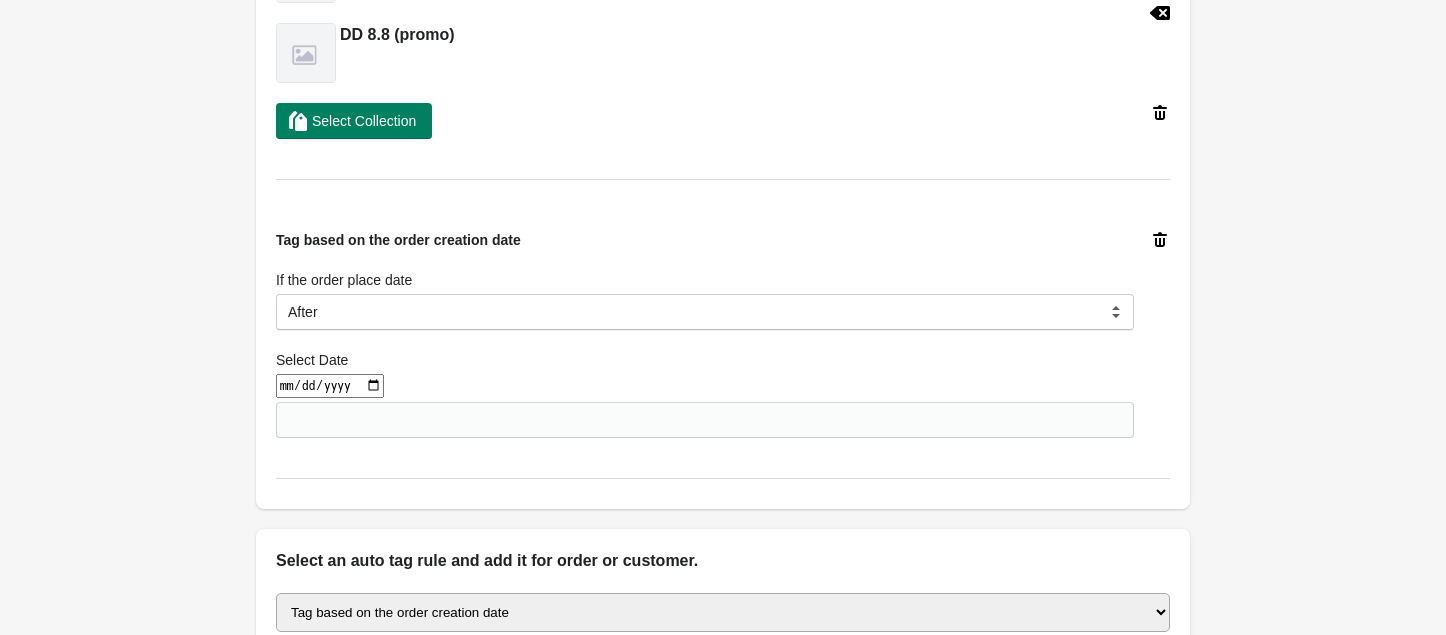 click at bounding box center (330, 386) 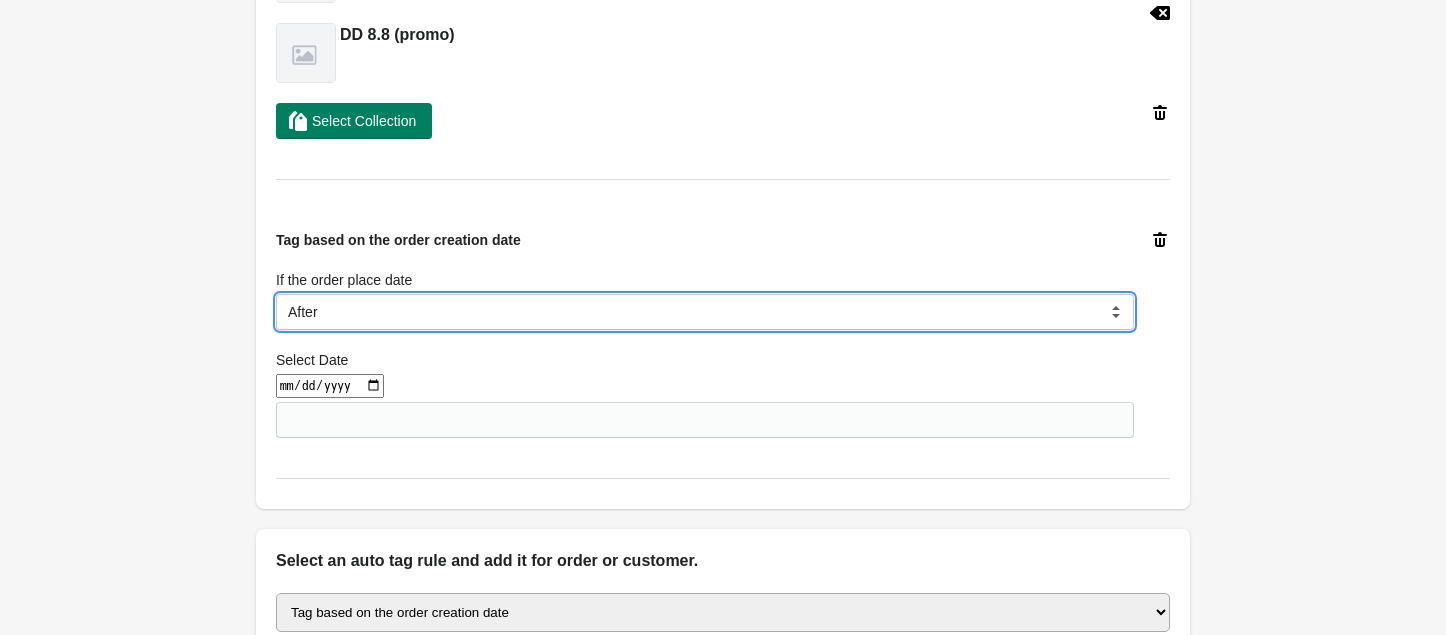 click on "Before After Equal to" at bounding box center (705, 312) 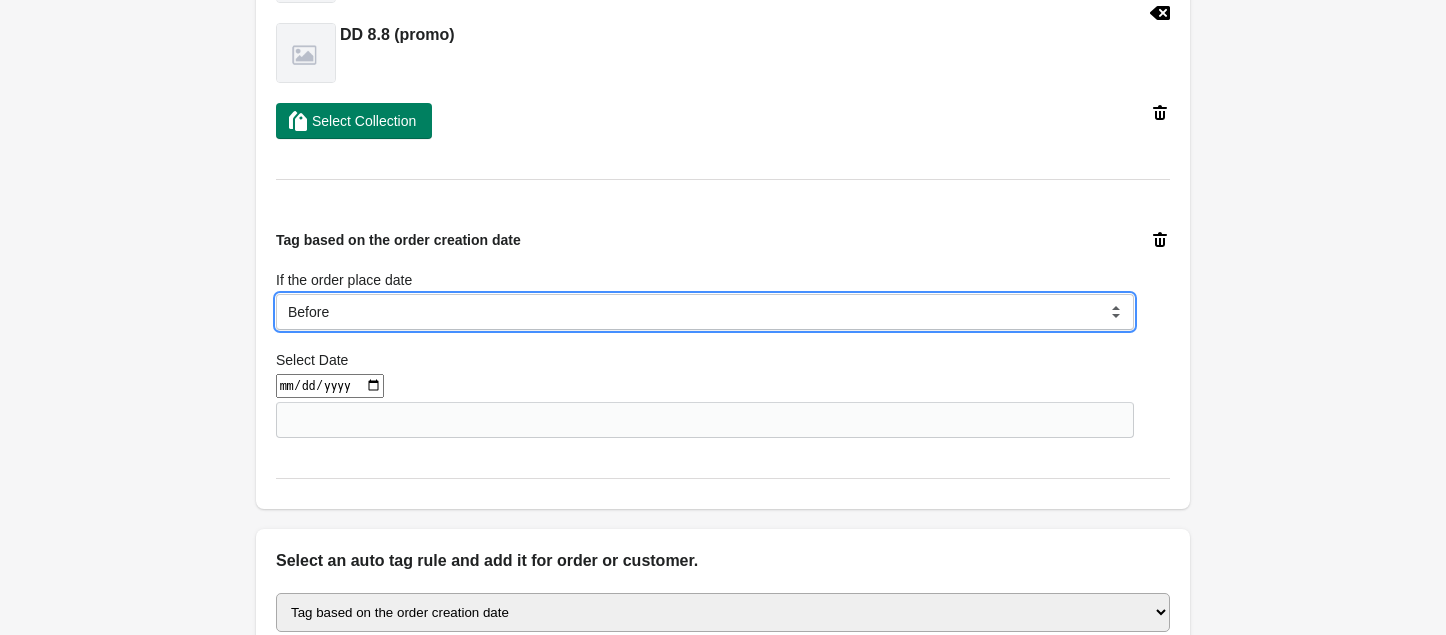 drag, startPoint x: 378, startPoint y: 306, endPoint x: 374, endPoint y: 316, distance: 10.770329 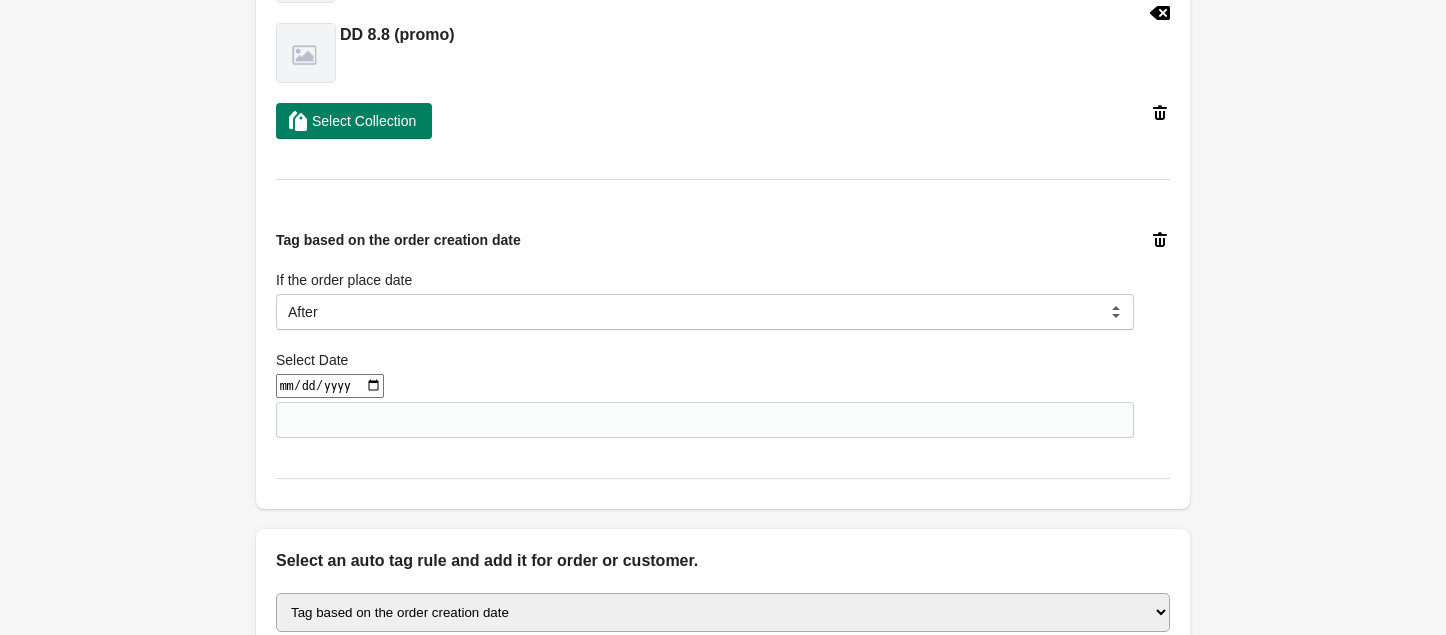 click at bounding box center [330, 386] 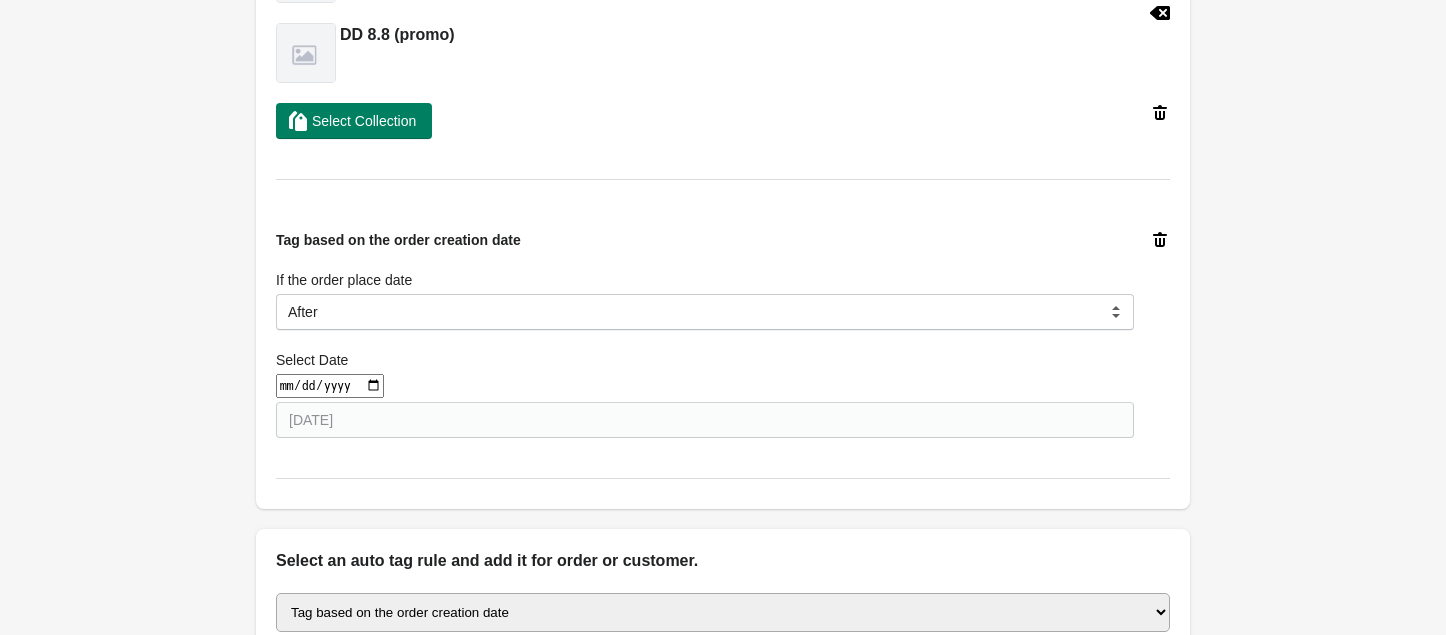 type on "[DATE]" 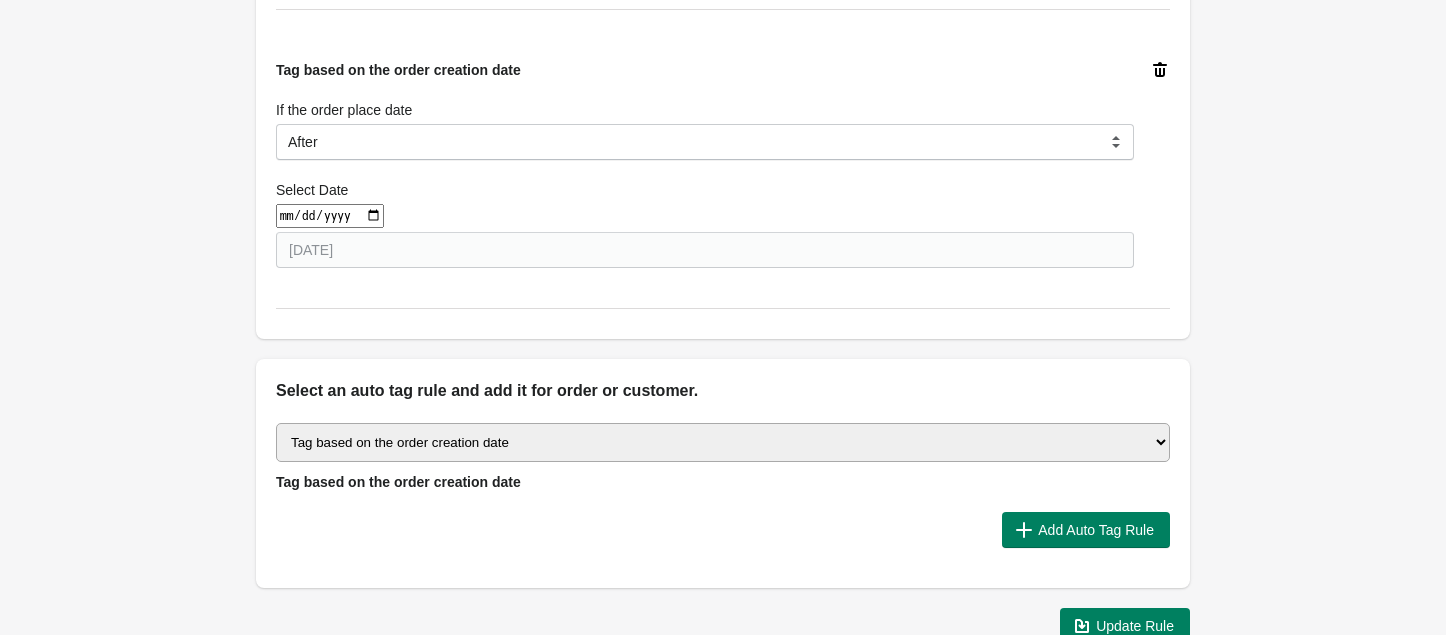 scroll, scrollTop: 1217, scrollLeft: 0, axis: vertical 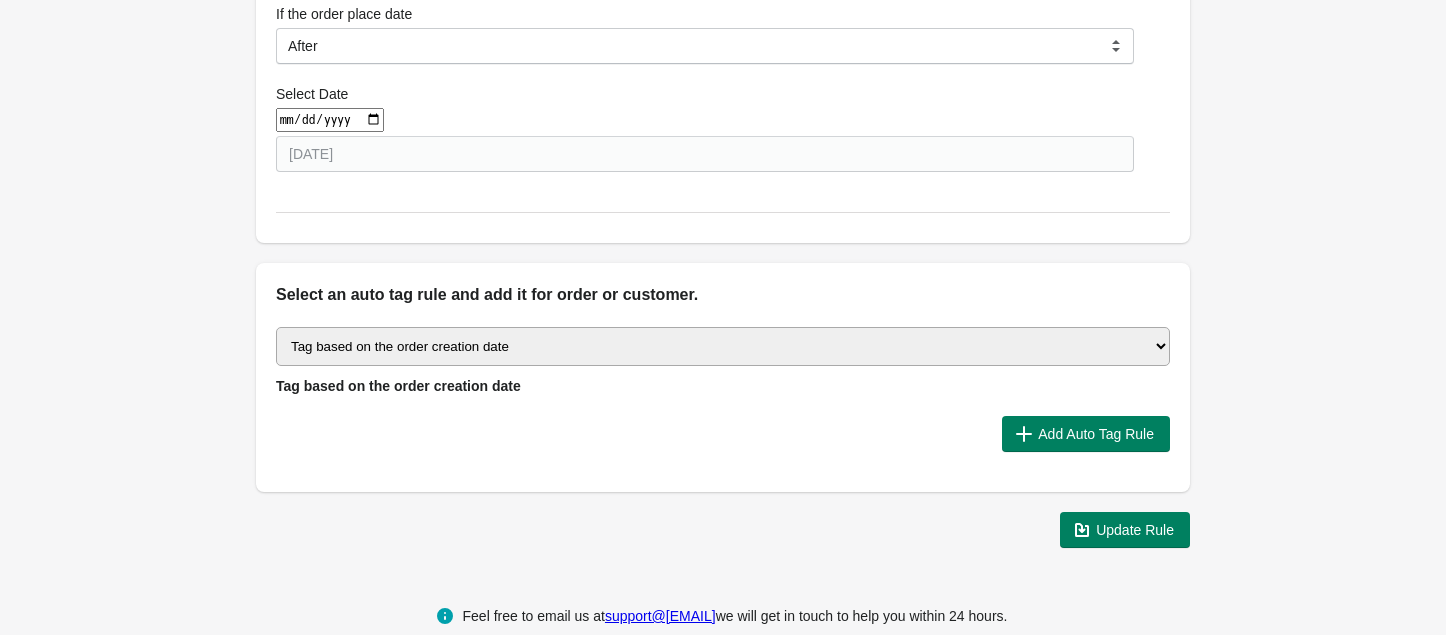 click on "Select auto tagging rule Tag by order amount Tag based on the order count (Volume) Tag by Discount Code Tag based on the Payment Method Tag based on the order additional details or additional attribute Tag based on payment status Tag based on fulfillment status Tag Based on the order source name Tag by order weight (weight is matched in grams) Tag based on the total order discount Use order additional fields value as a tag Add a tag based on the order creation date Add a tag based on the order note Add a tag based on the order tag Tag orders or customers based on the order's customer locale(language) Add a tag based on the order status Add a tag based on the order taxes status. Tag order or customer based on the order risk level. Use the order discount code as a tag. Tag based on the POS location id Tag based on the order tip (tipping) amount Tag based on the fulfilment location id Tag based on the order total item count Use order variant SKUs as a tag Use order note as a tag Tag by Collection" at bounding box center (723, 346) 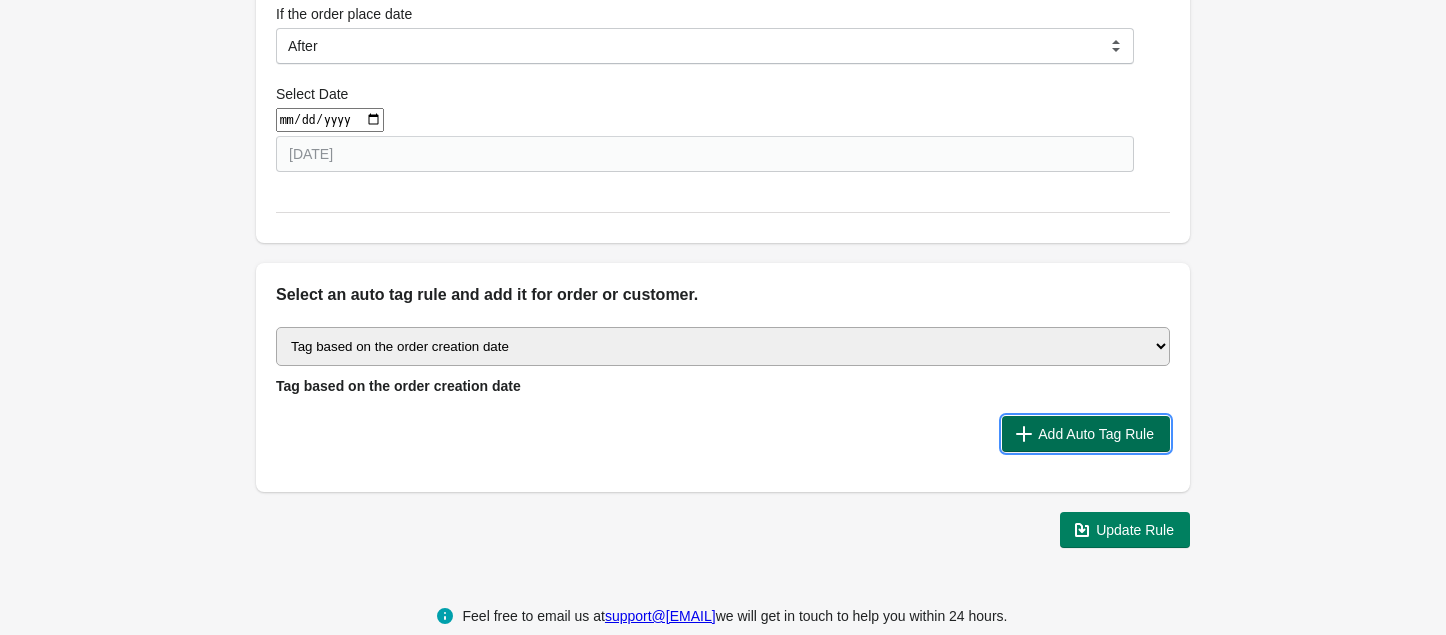 click on "Add Auto Tag Rule" at bounding box center (1096, 434) 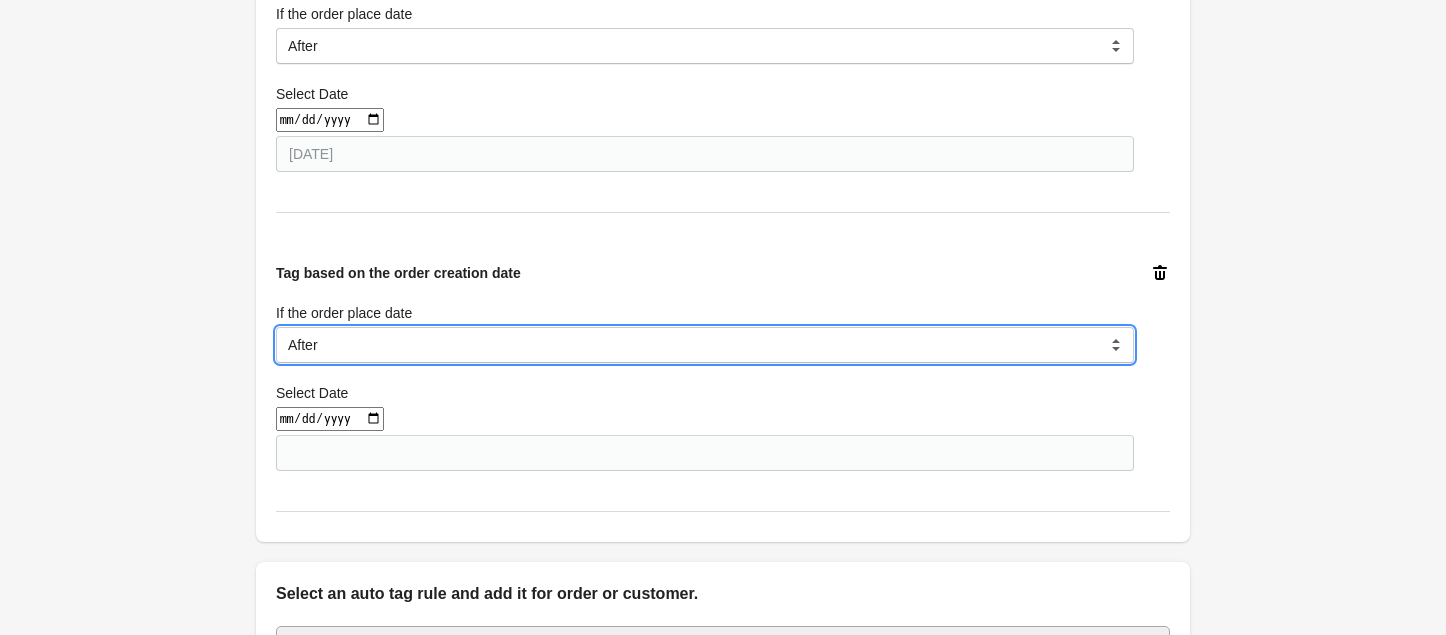 click on "Before After Equal to" at bounding box center (705, 345) 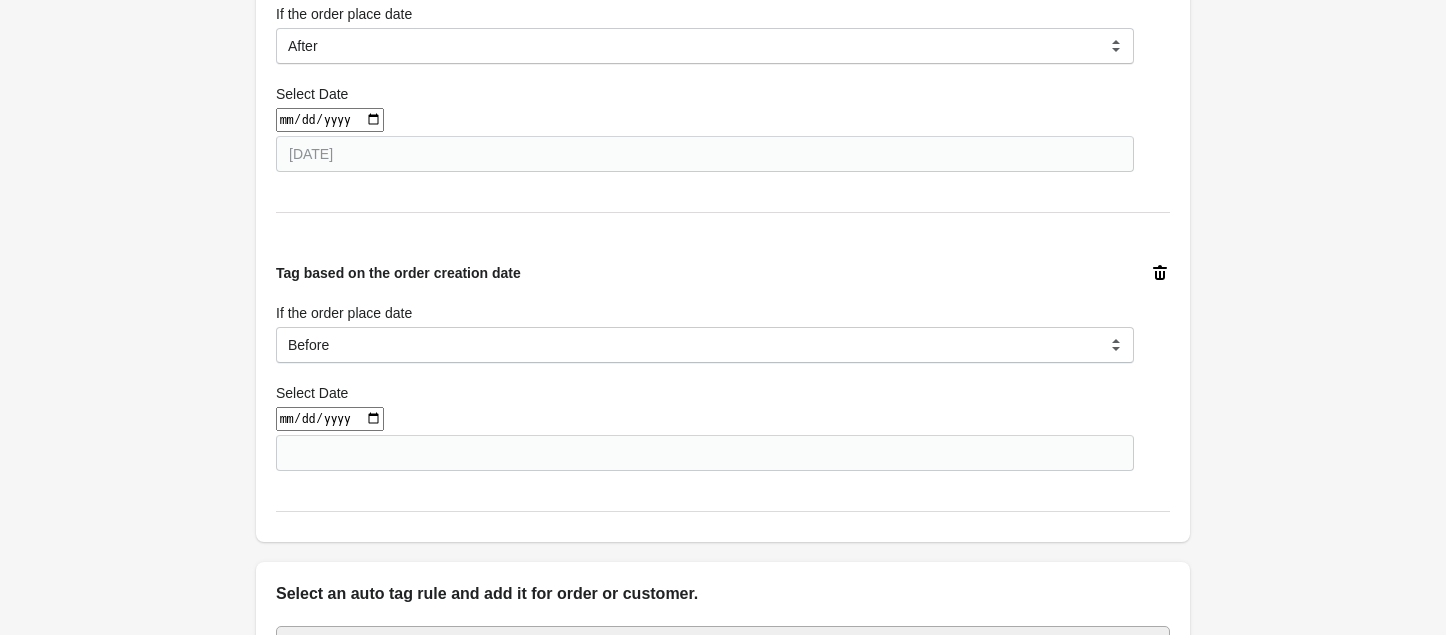 click at bounding box center [330, 419] 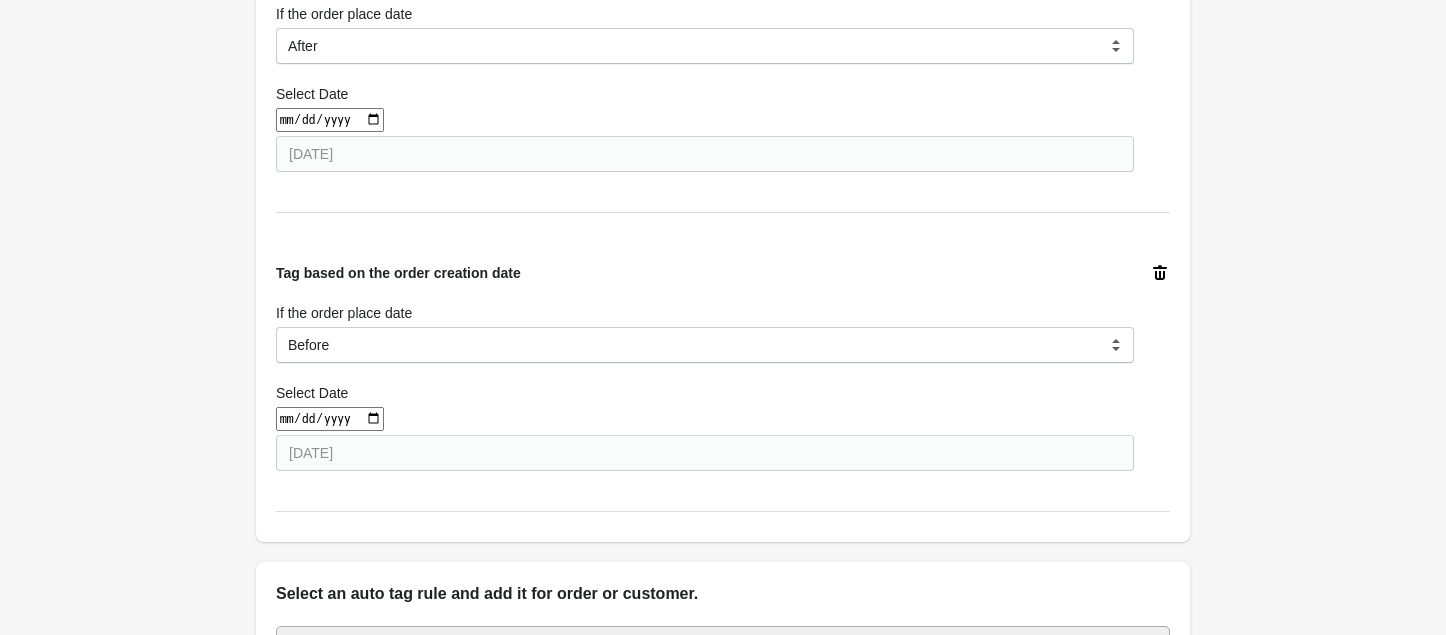type on "[DATE]" 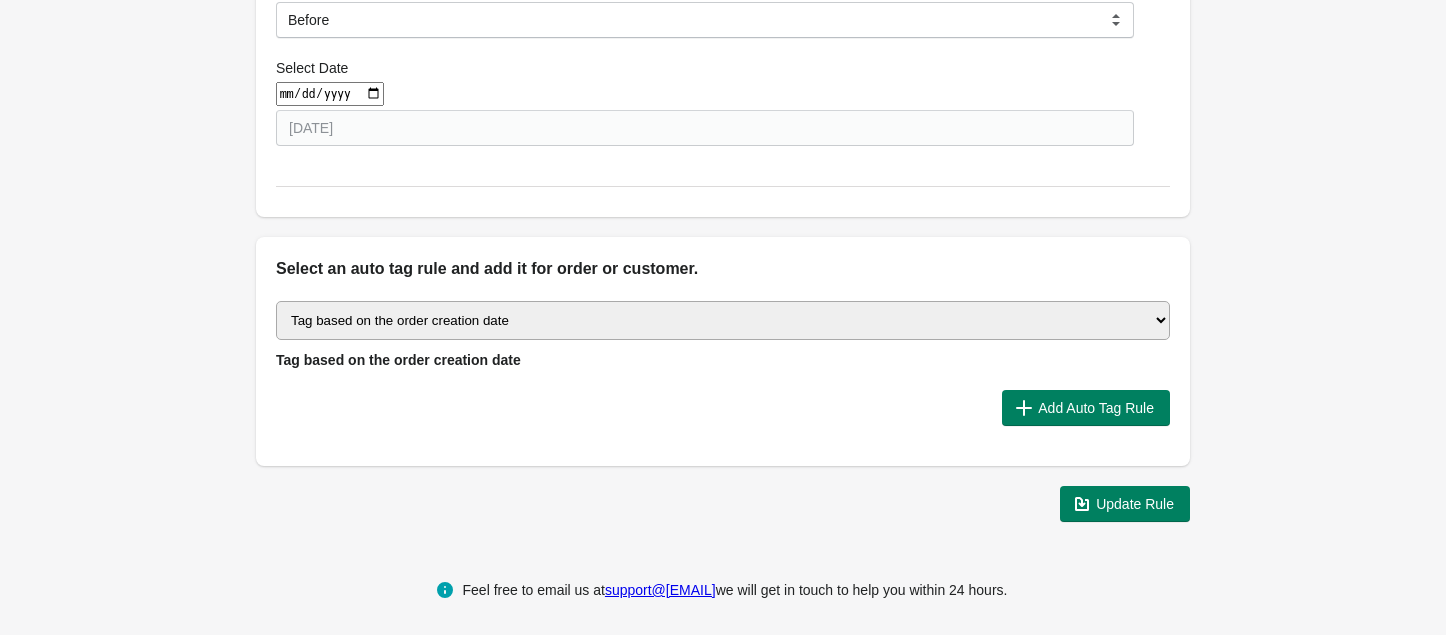 scroll, scrollTop: 1544, scrollLeft: 0, axis: vertical 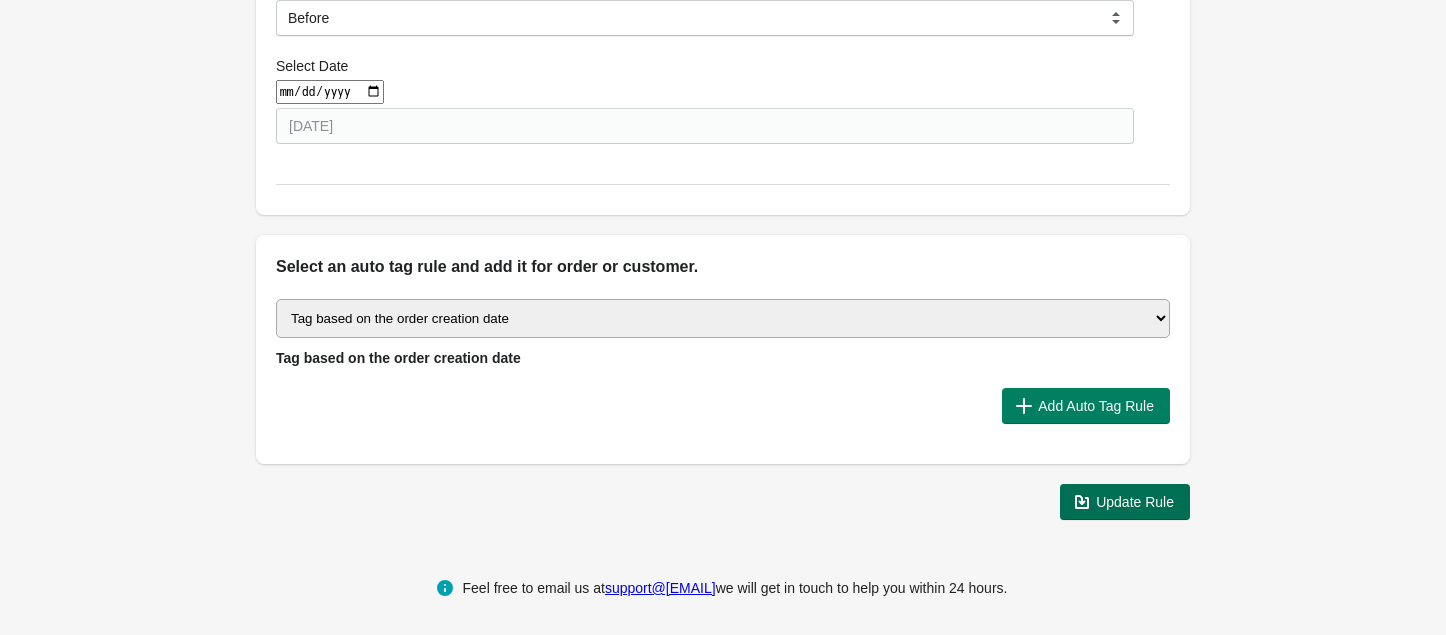 click on "Update Rule" at bounding box center (1135, 502) 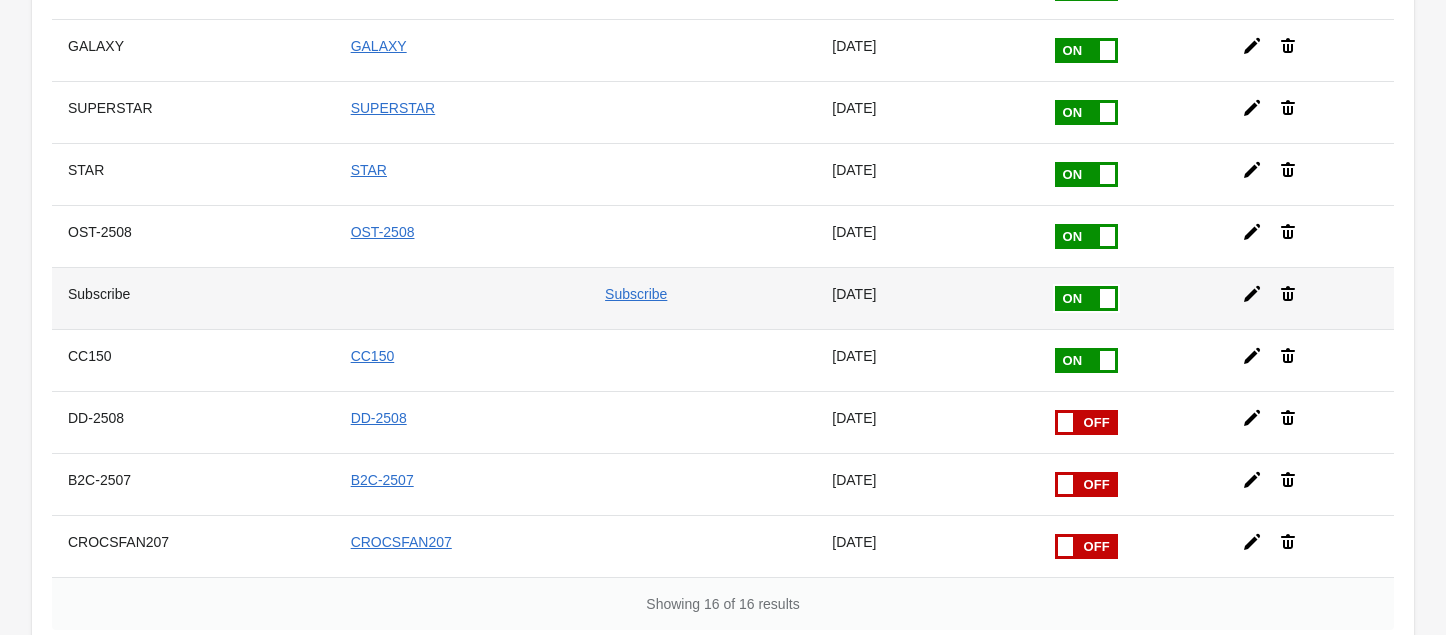 scroll, scrollTop: 666, scrollLeft: 0, axis: vertical 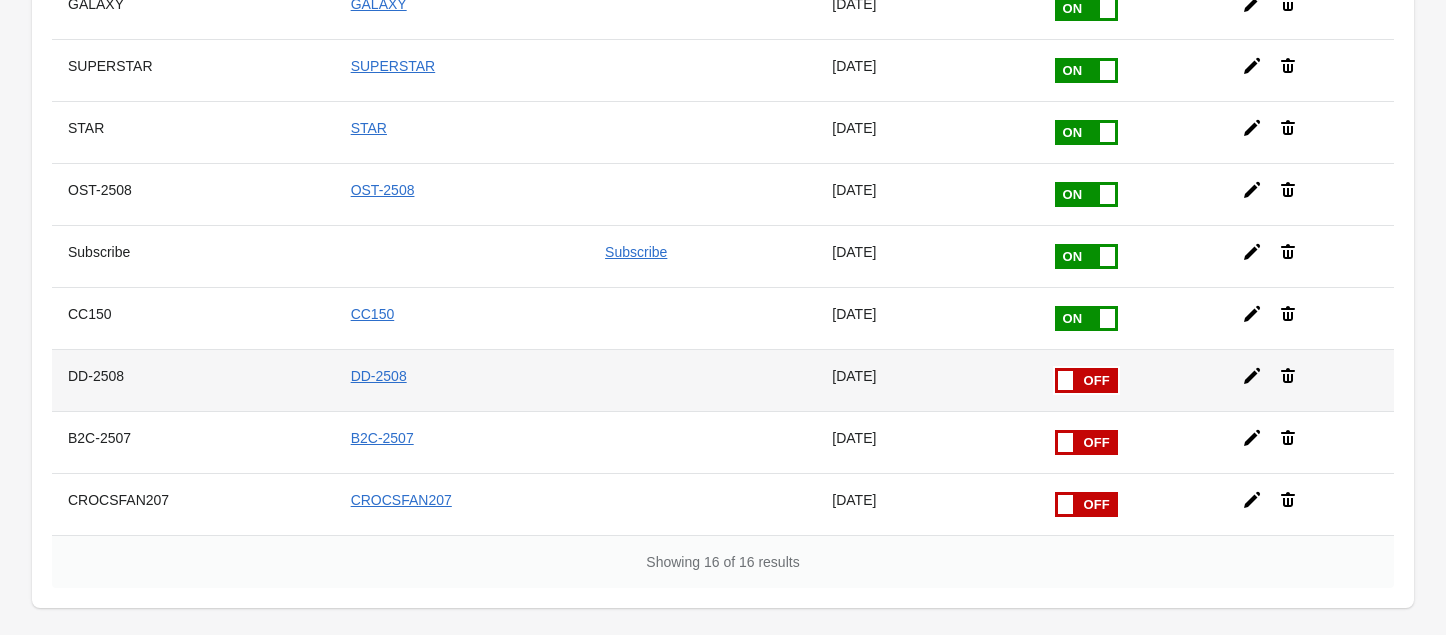click at bounding box center (1055, 368) 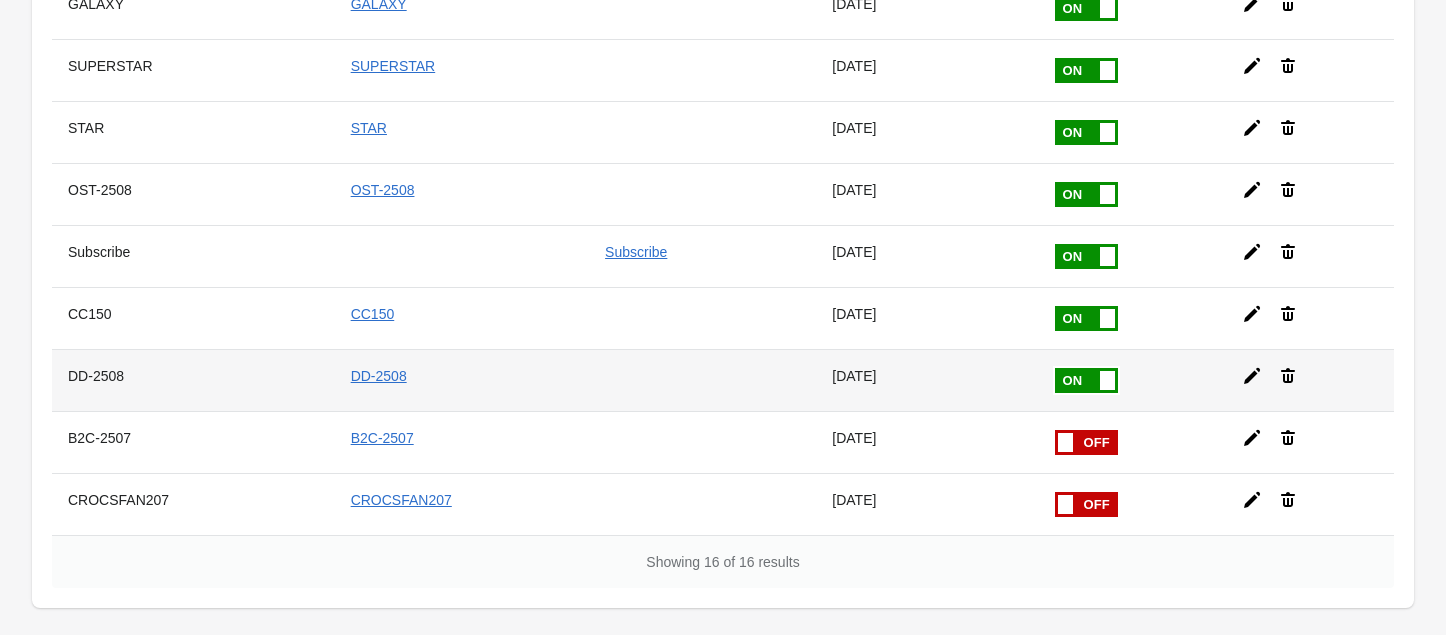 click at bounding box center [0, 0] 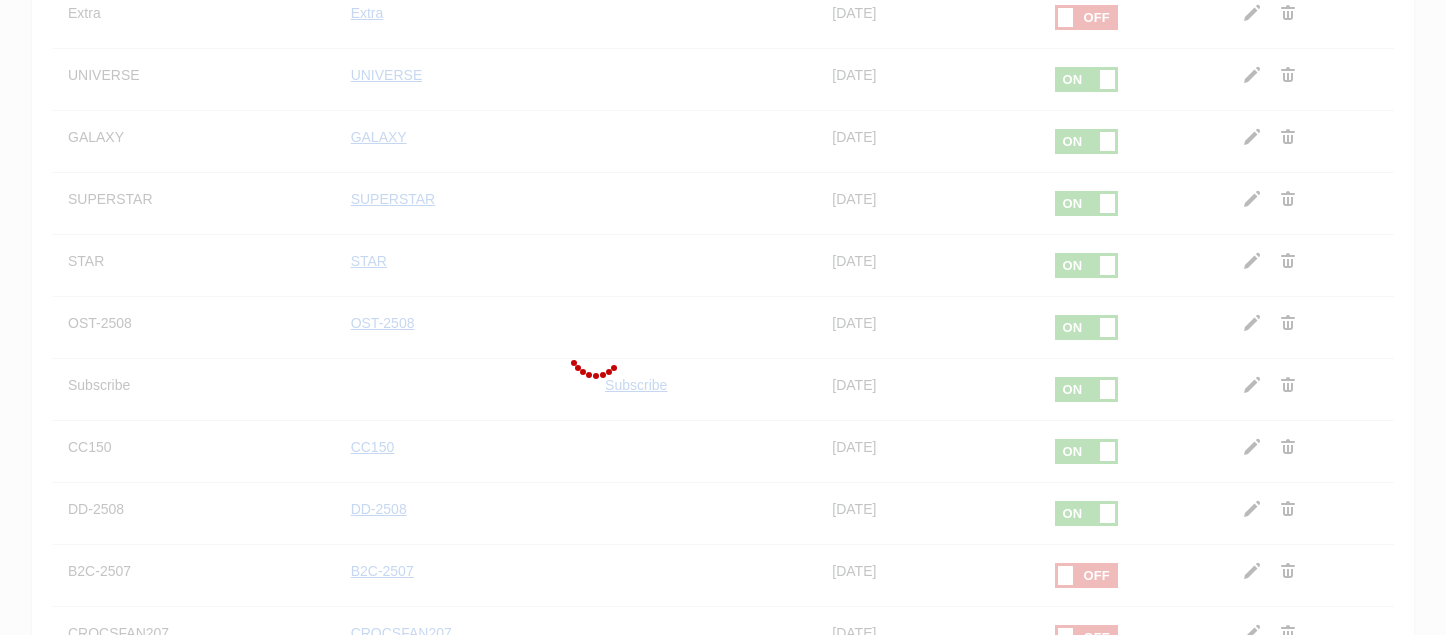 scroll, scrollTop: 400, scrollLeft: 0, axis: vertical 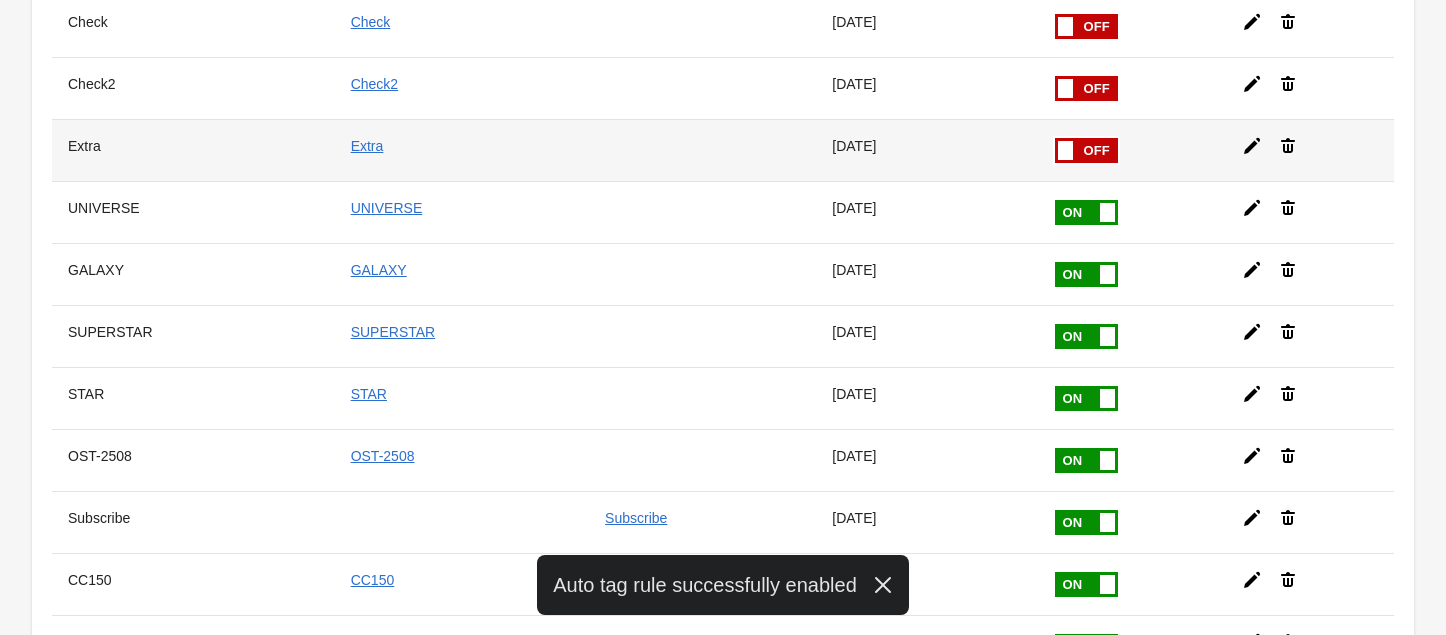 click 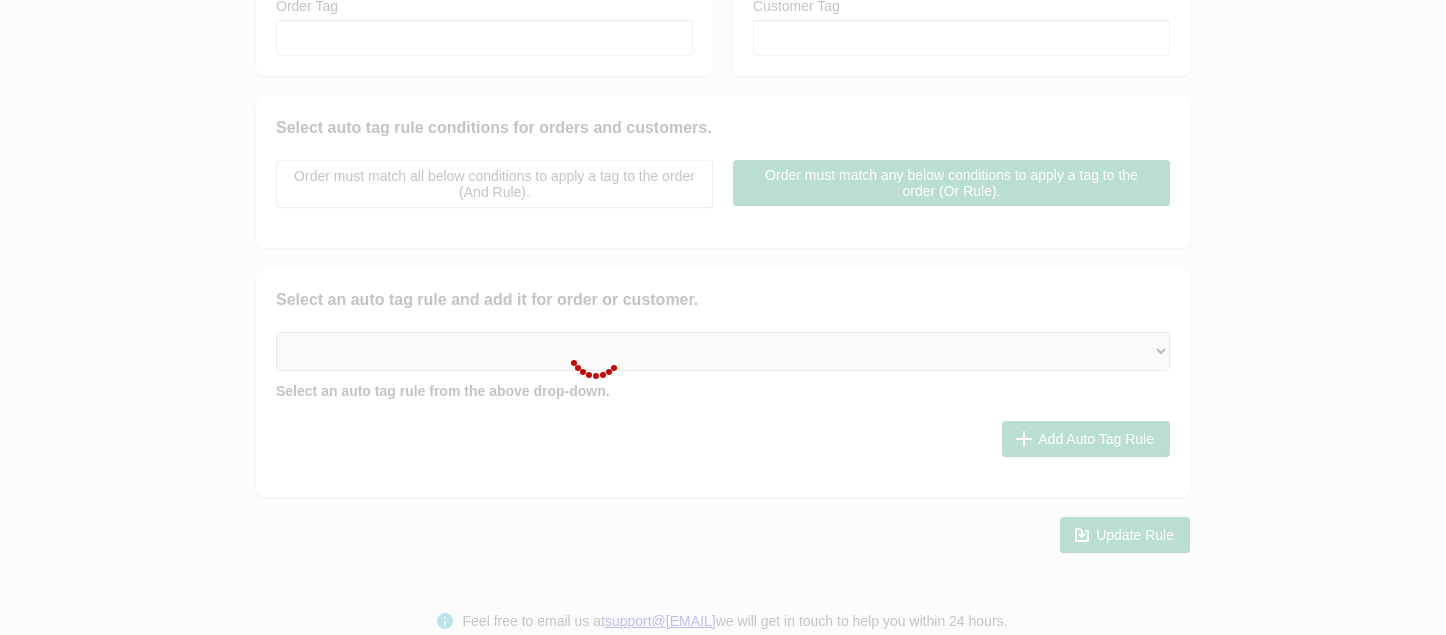 checkbox on "false" 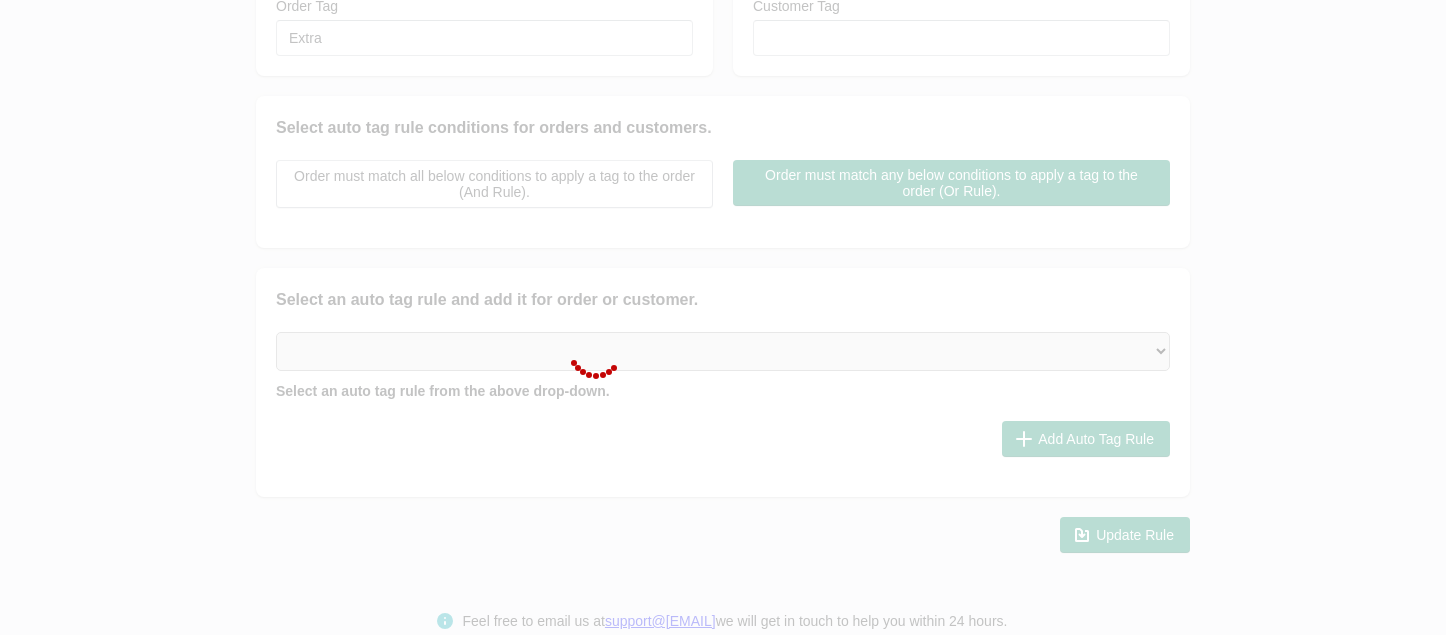 select on "2" 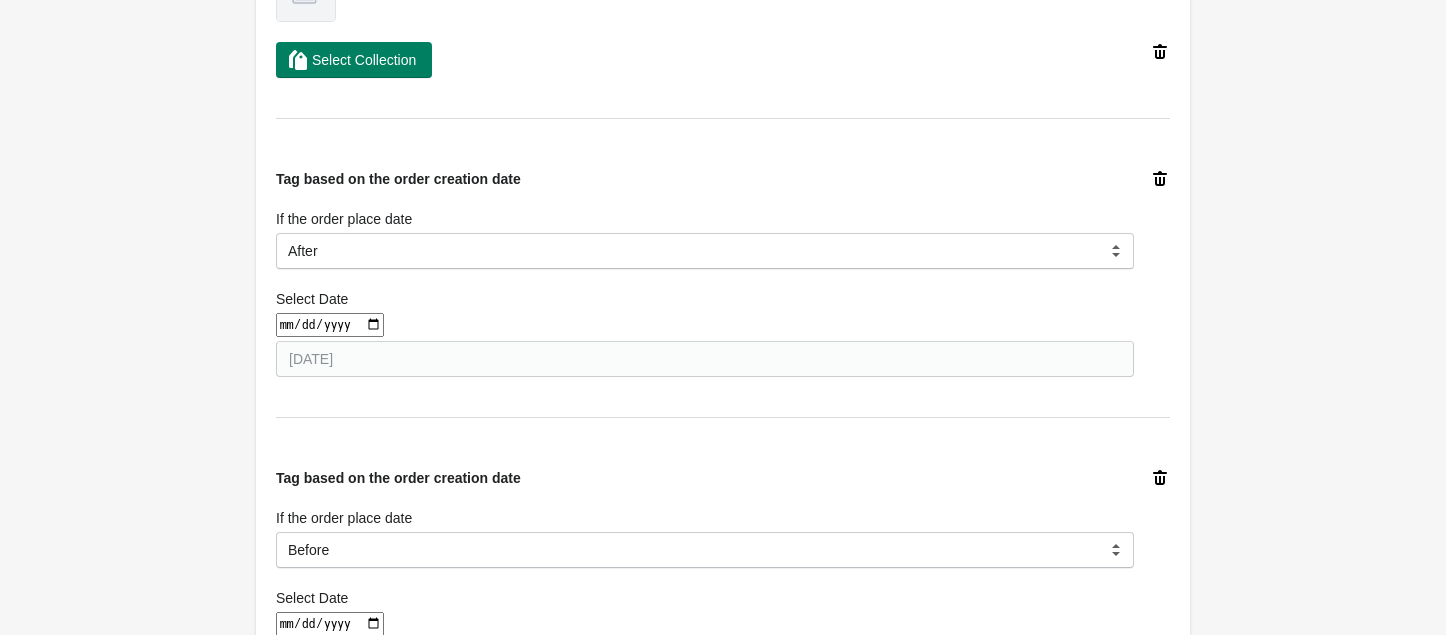 scroll, scrollTop: 933, scrollLeft: 0, axis: vertical 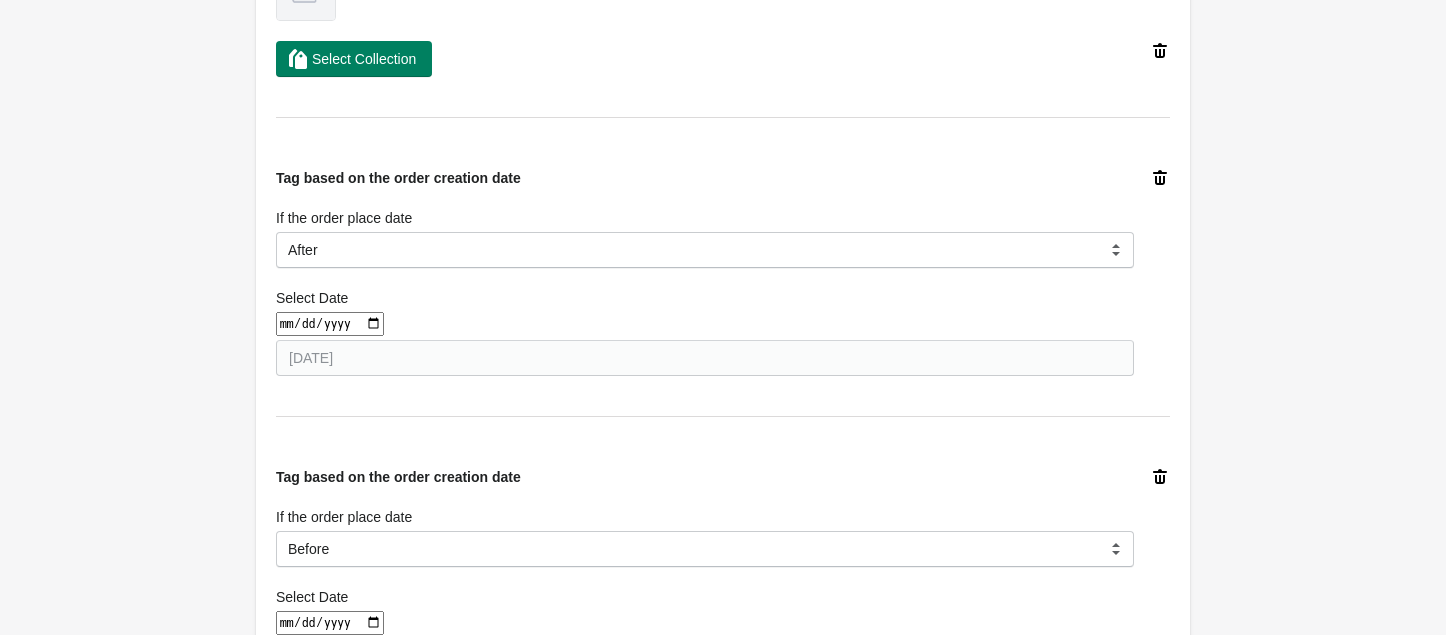 click at bounding box center [330, 324] 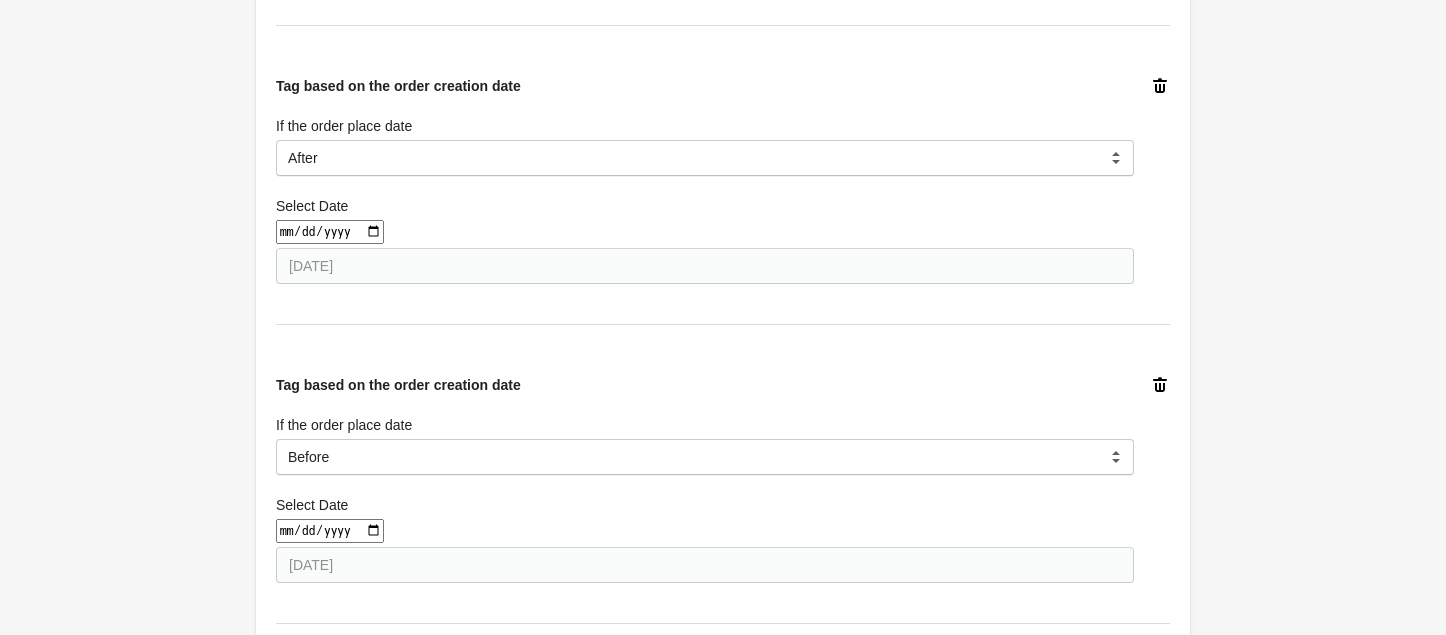 scroll, scrollTop: 1066, scrollLeft: 0, axis: vertical 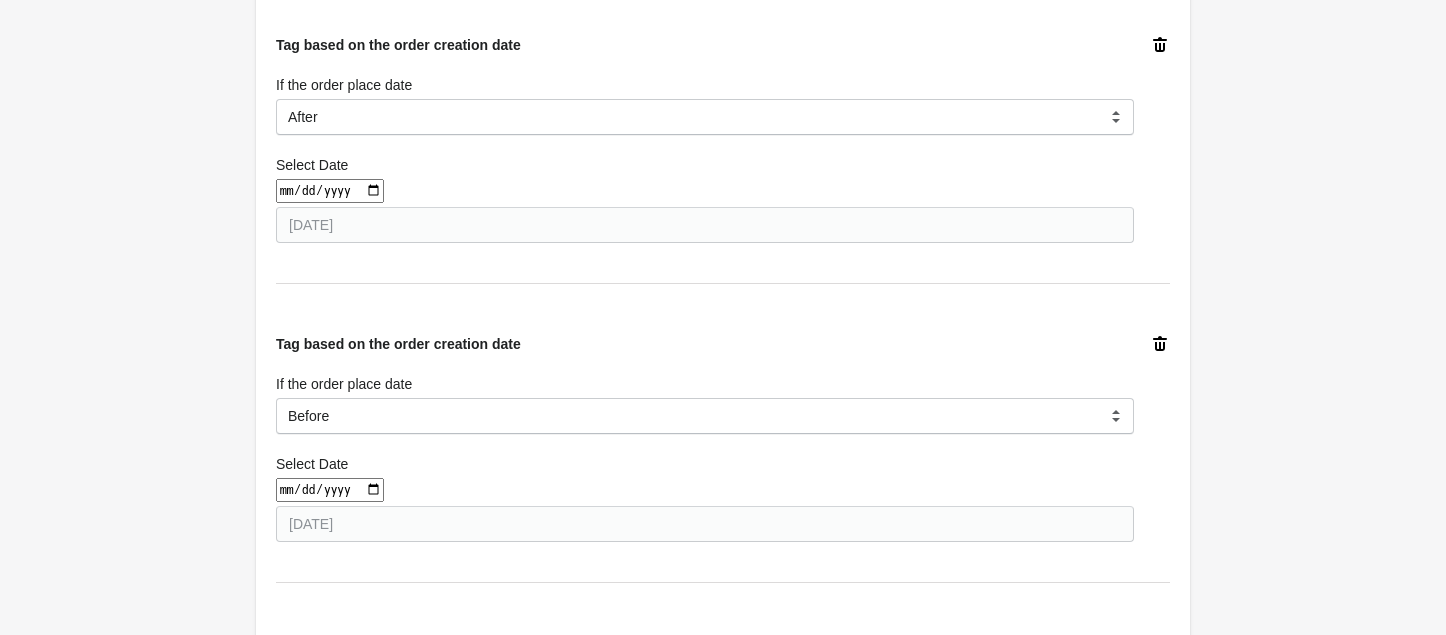 click at bounding box center (330, 490) 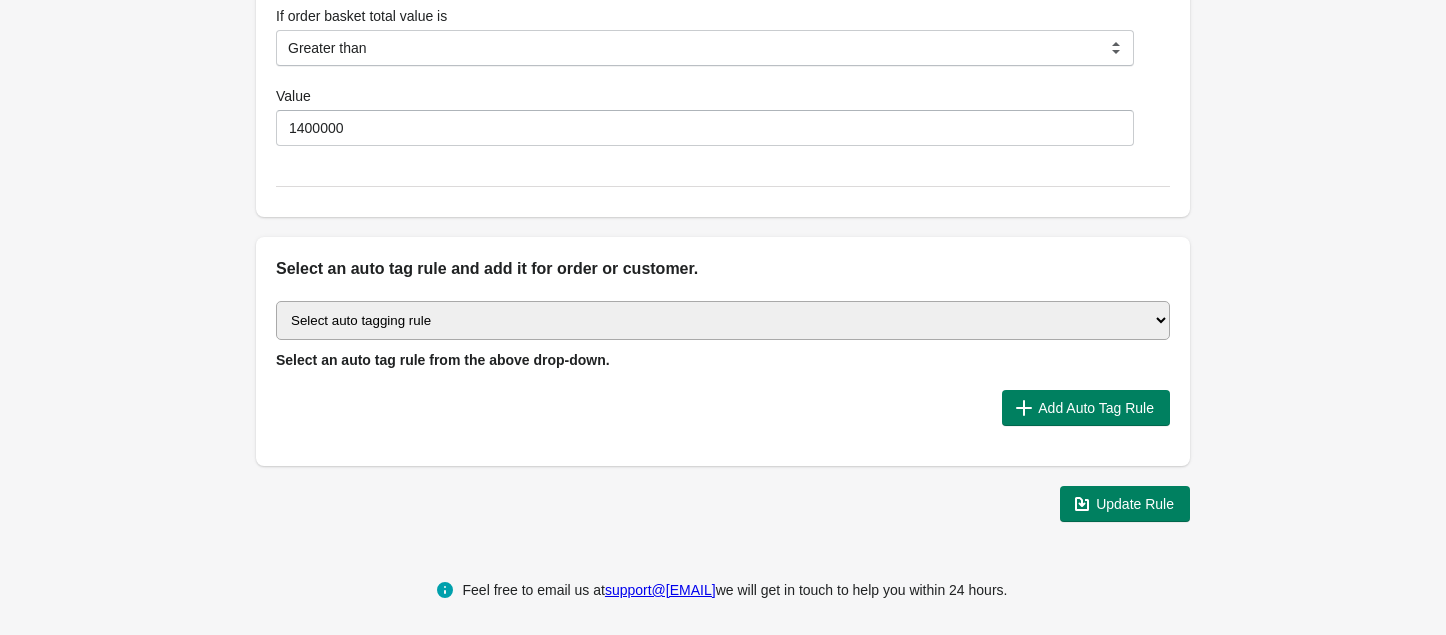 scroll, scrollTop: 1600, scrollLeft: 0, axis: vertical 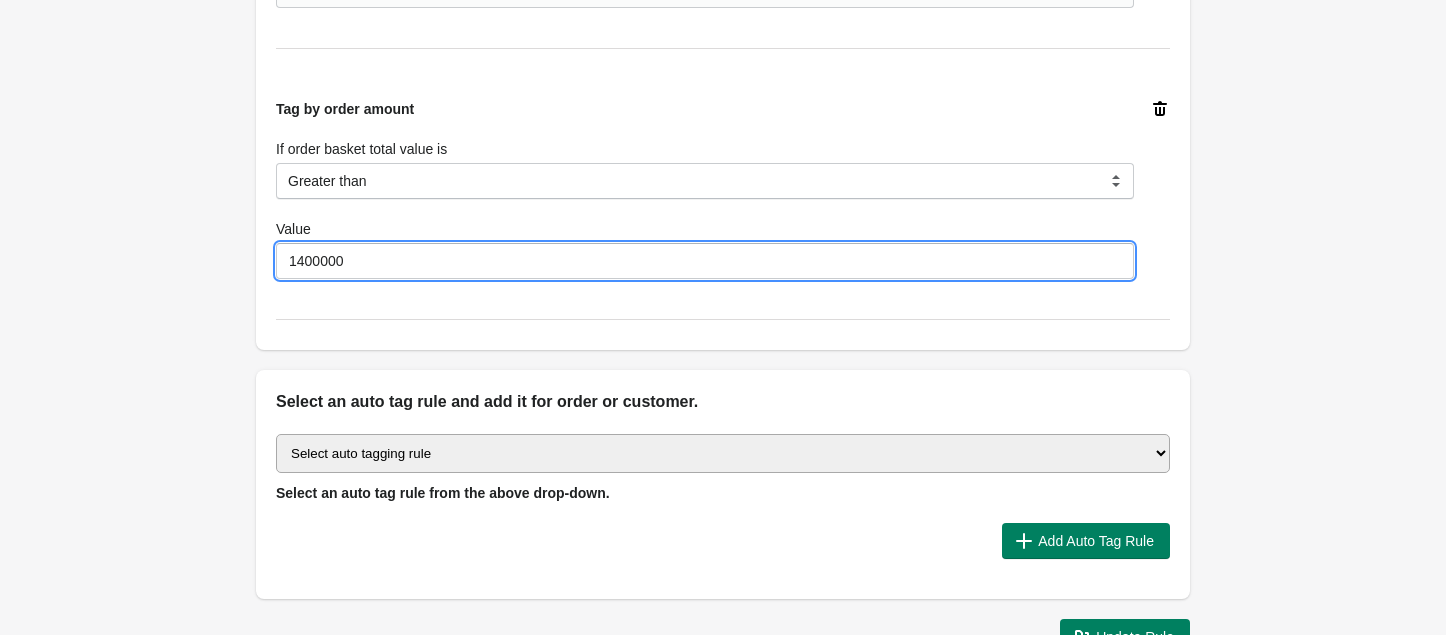 drag, startPoint x: 353, startPoint y: 253, endPoint x: 256, endPoint y: 242, distance: 97.62172 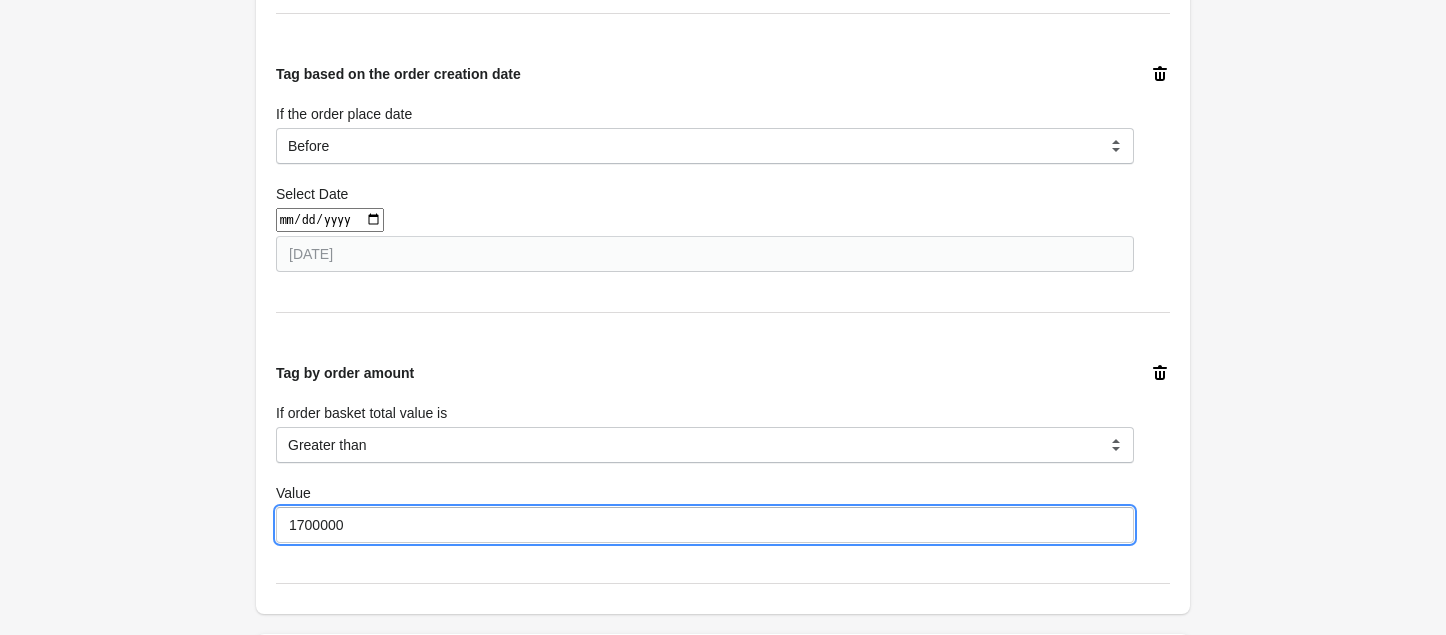scroll, scrollTop: 1734, scrollLeft: 0, axis: vertical 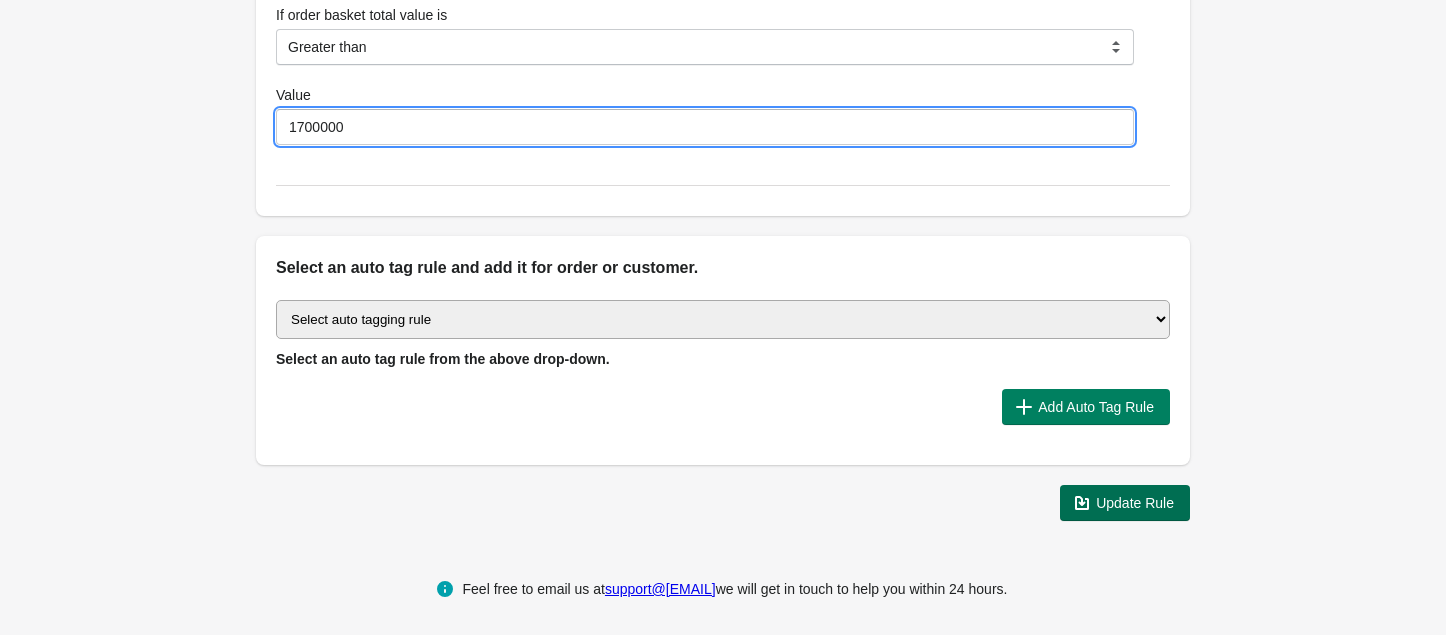 type on "1700000" 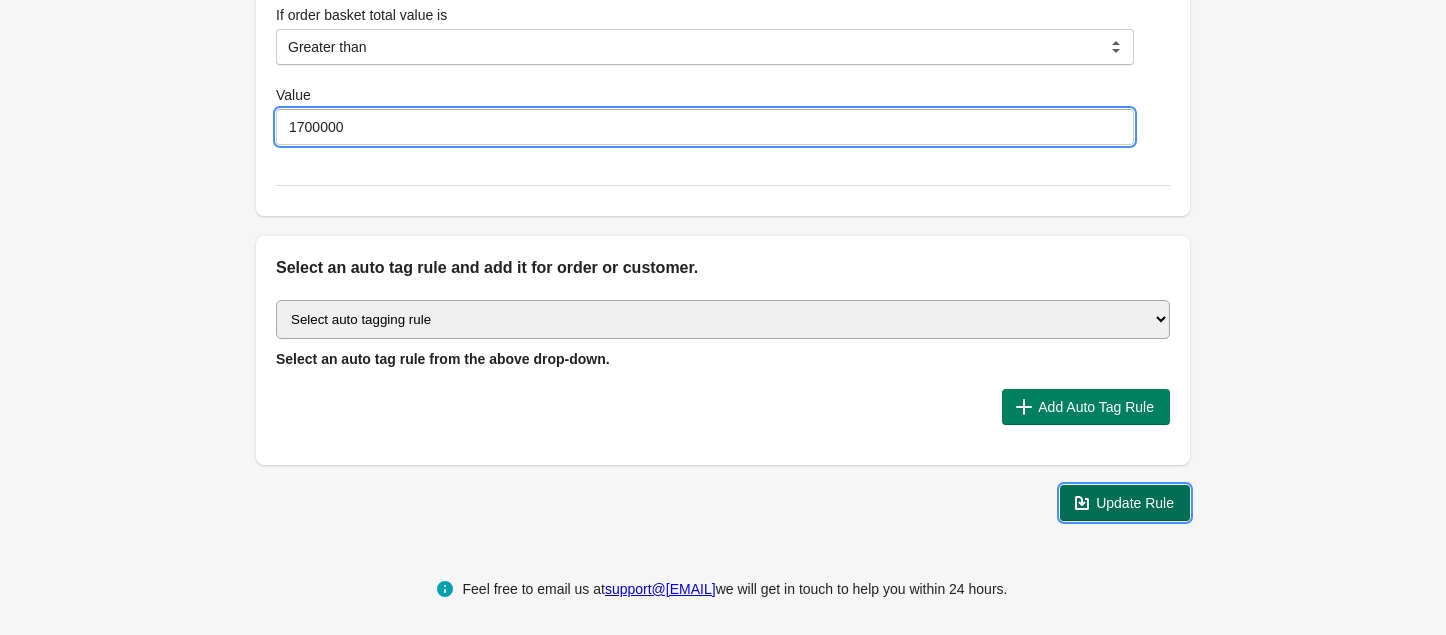 click on "Update Rule" at bounding box center [1135, 503] 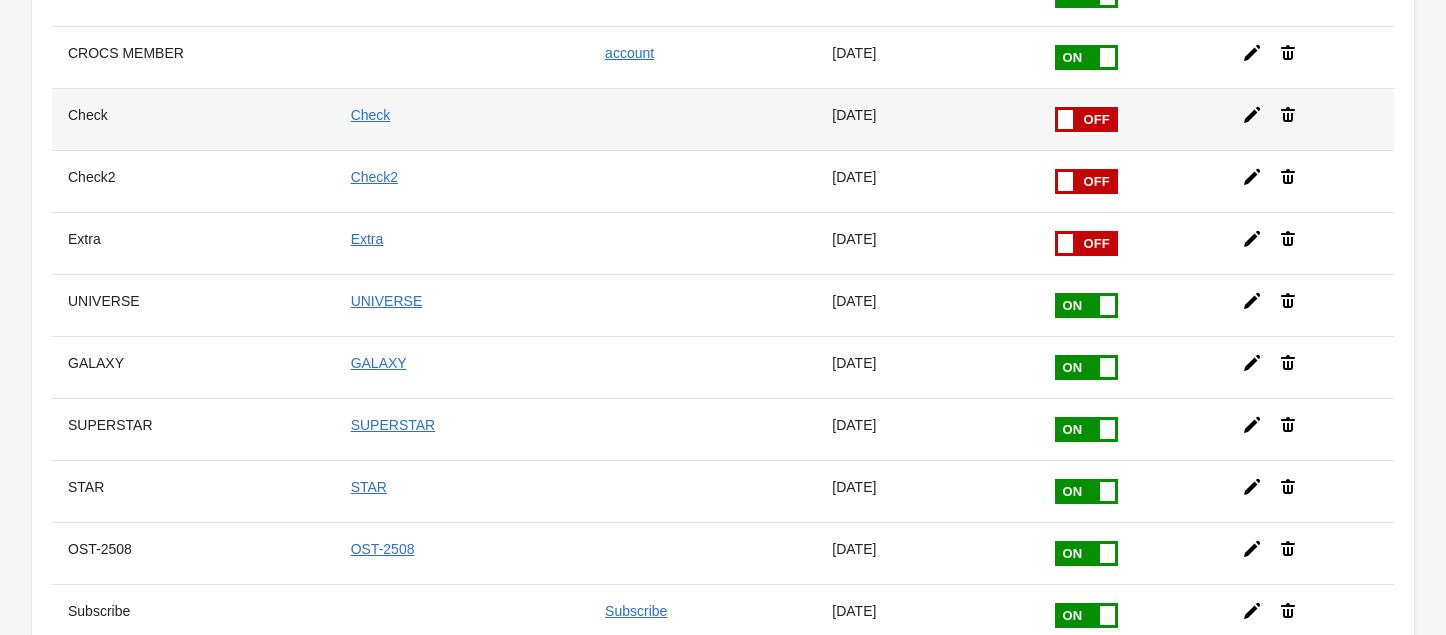 scroll, scrollTop: 266, scrollLeft: 0, axis: vertical 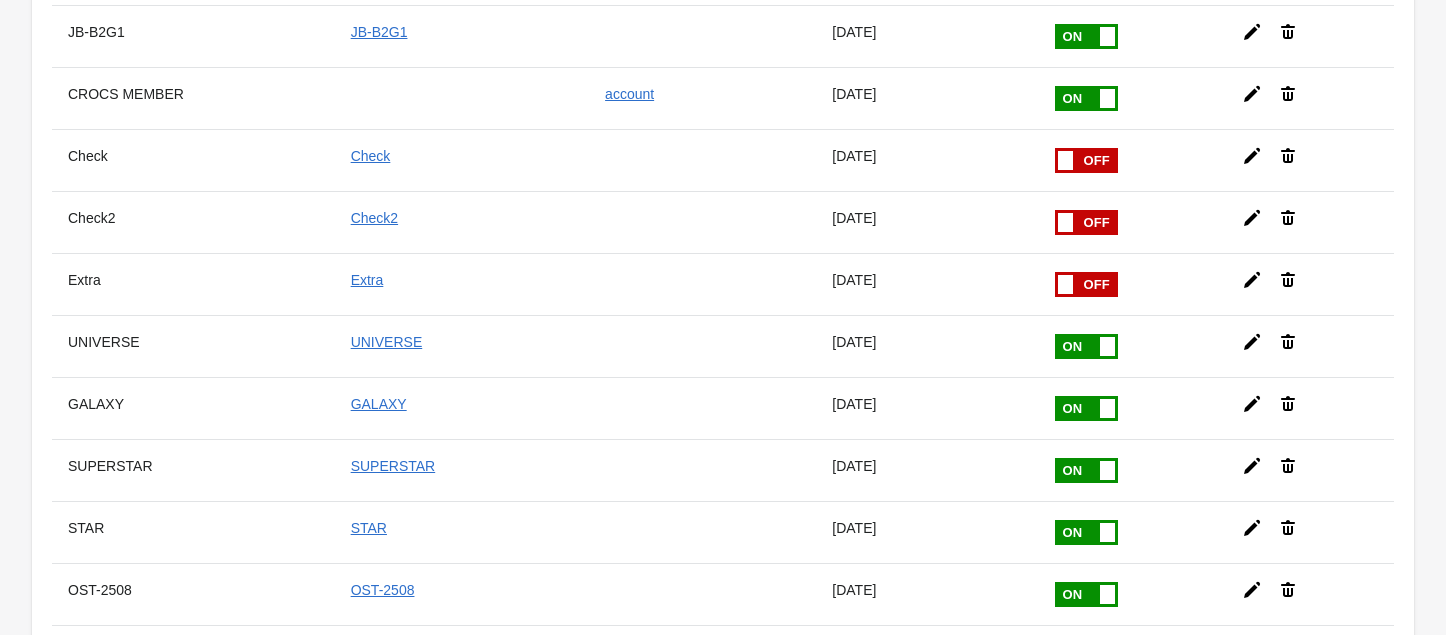 click 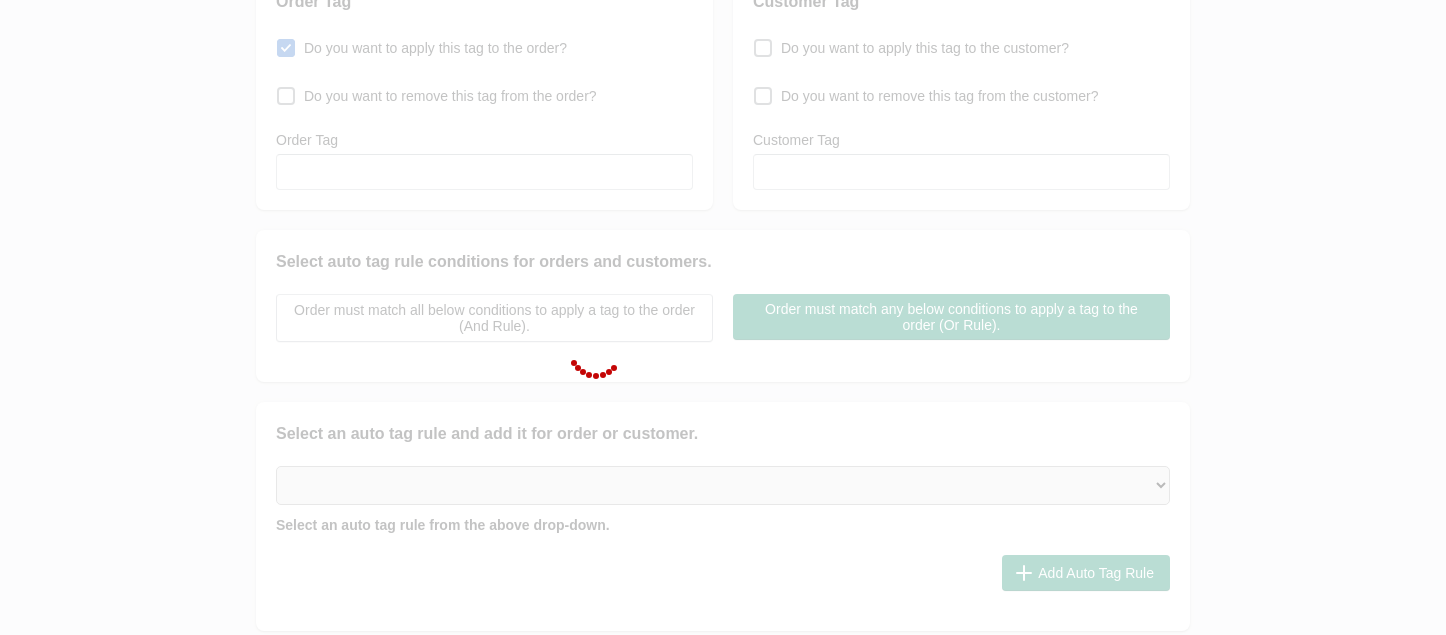checkbox on "false" 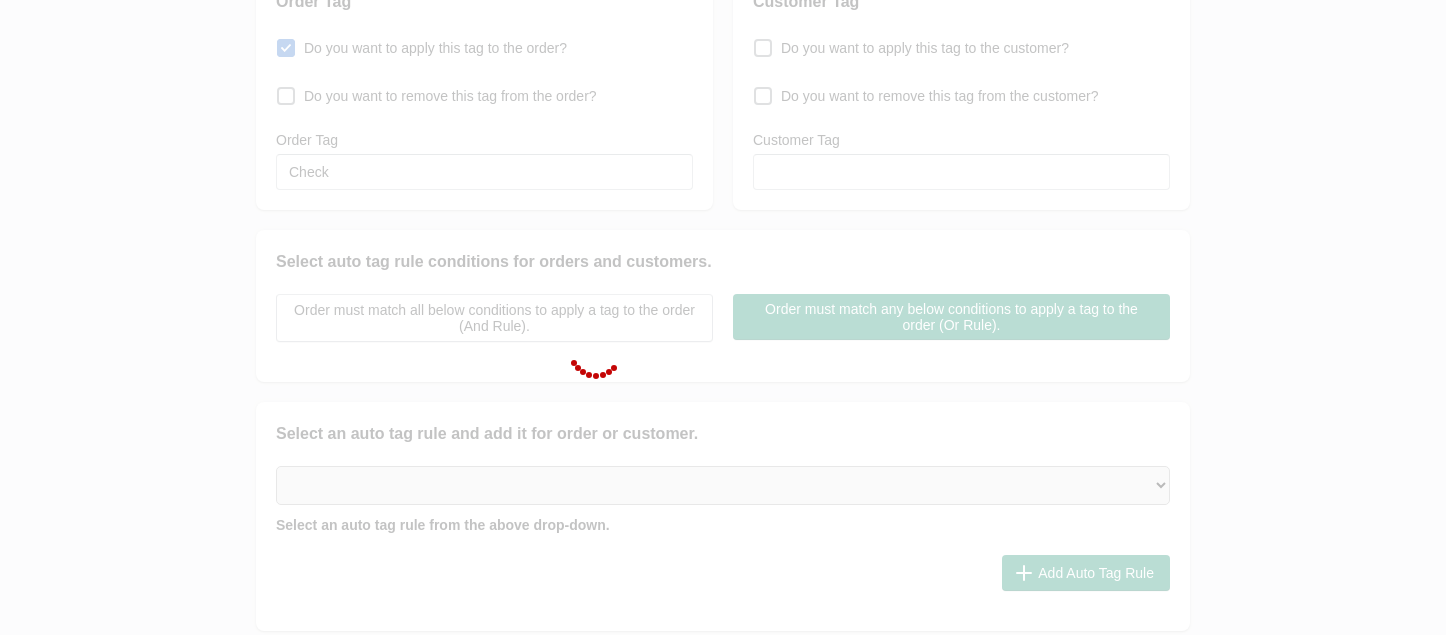 select on "2" 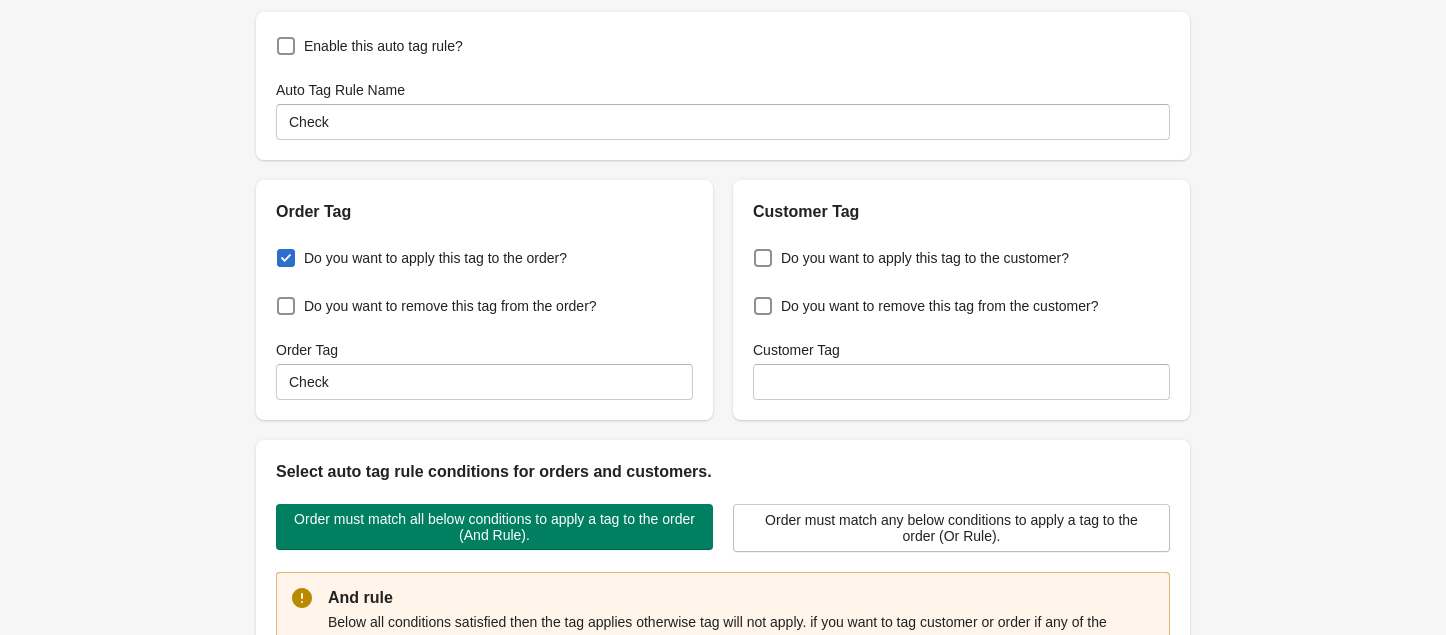 scroll, scrollTop: 666, scrollLeft: 0, axis: vertical 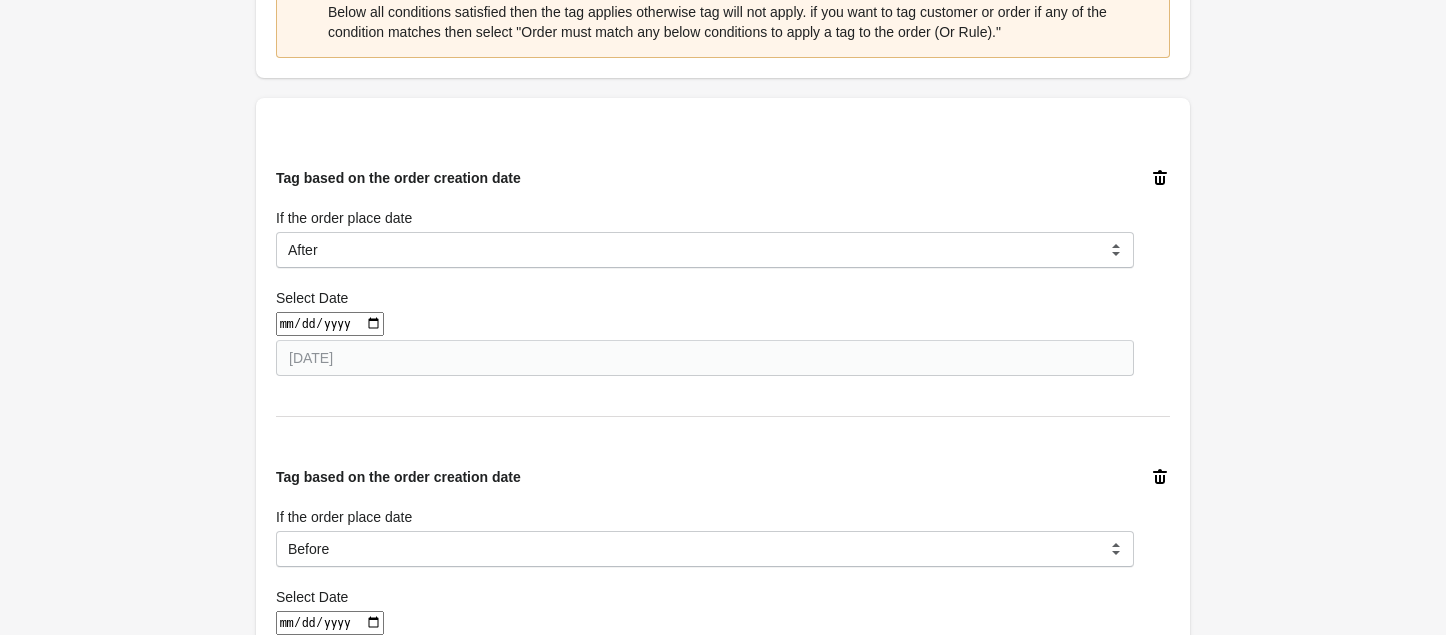 click at bounding box center [330, 324] 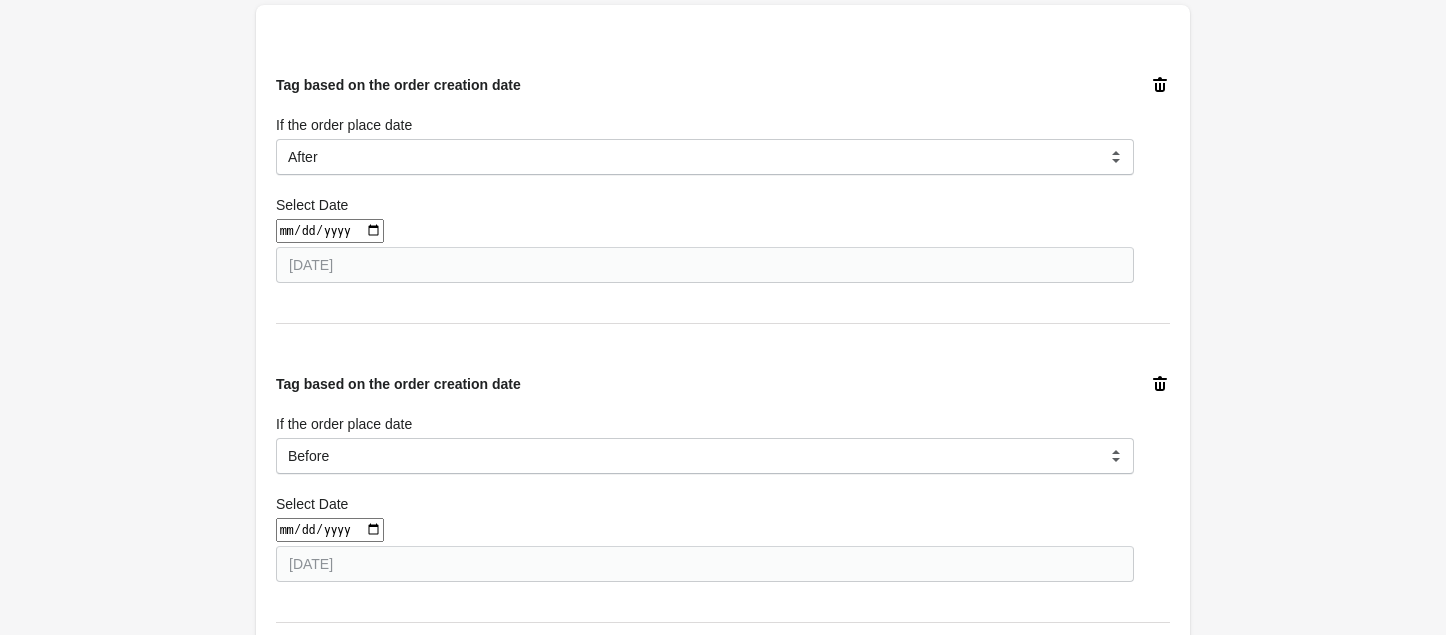scroll, scrollTop: 800, scrollLeft: 0, axis: vertical 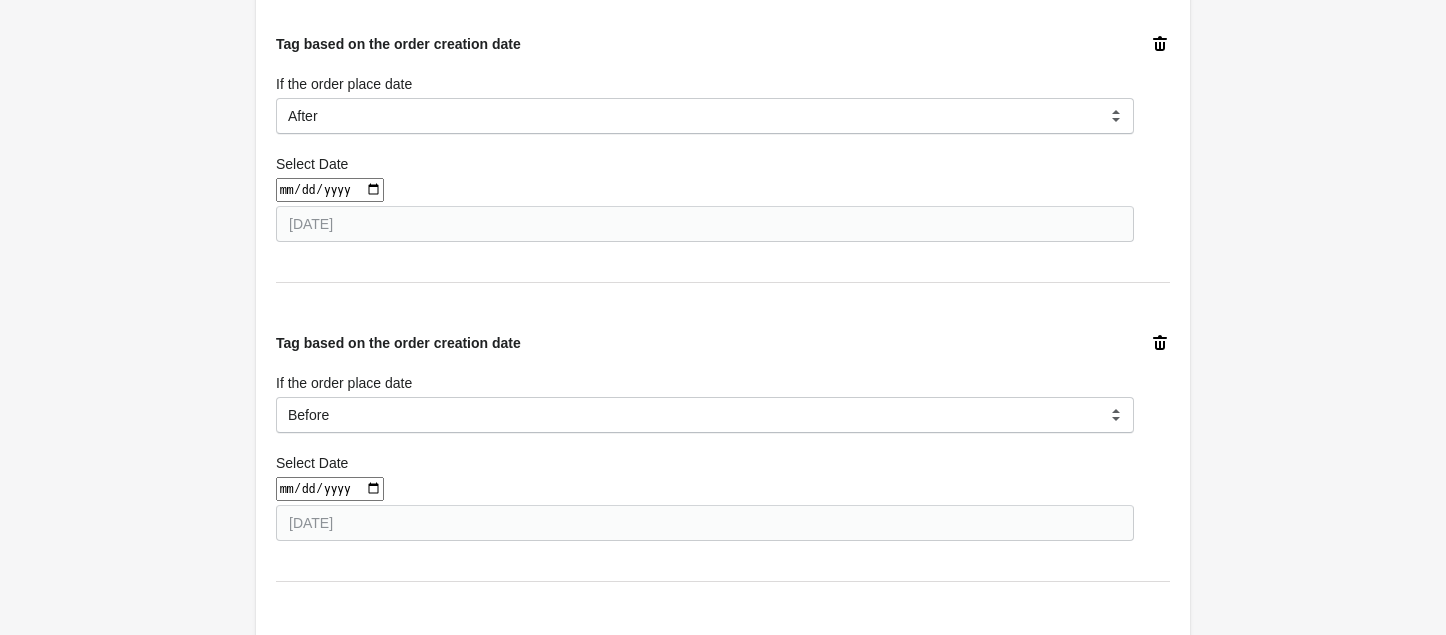click at bounding box center [330, 489] 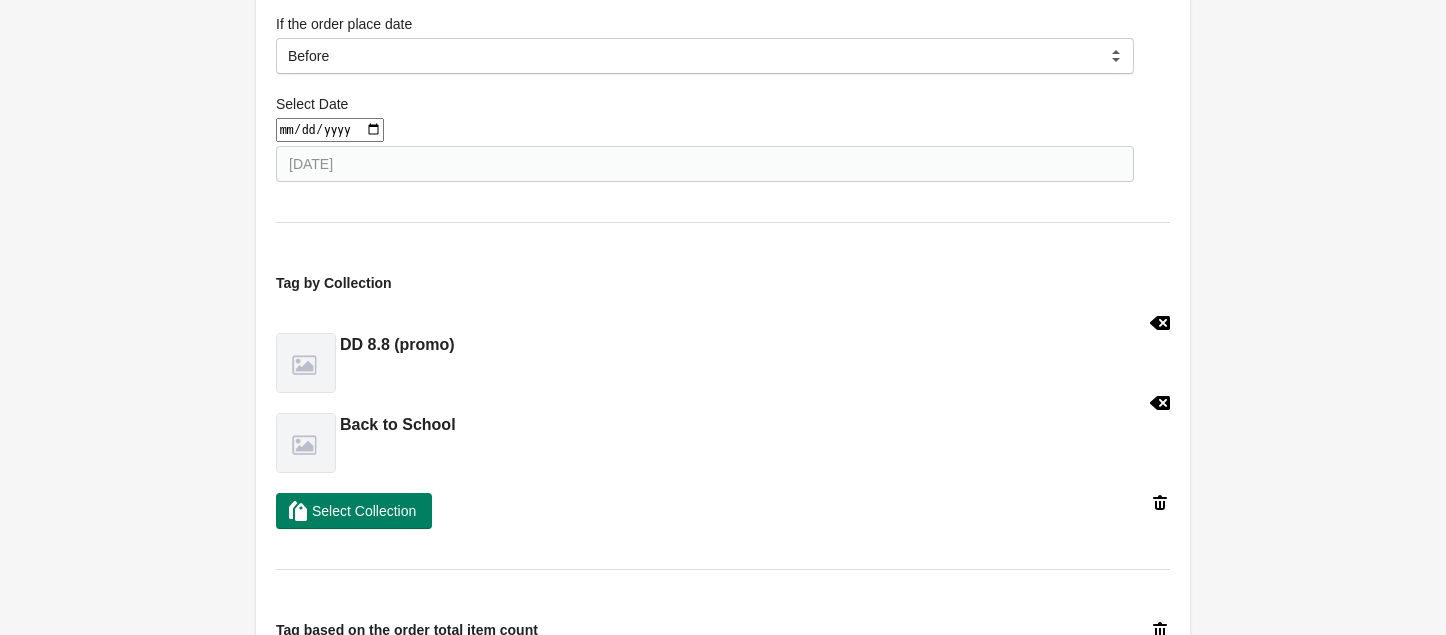 scroll, scrollTop: 1200, scrollLeft: 0, axis: vertical 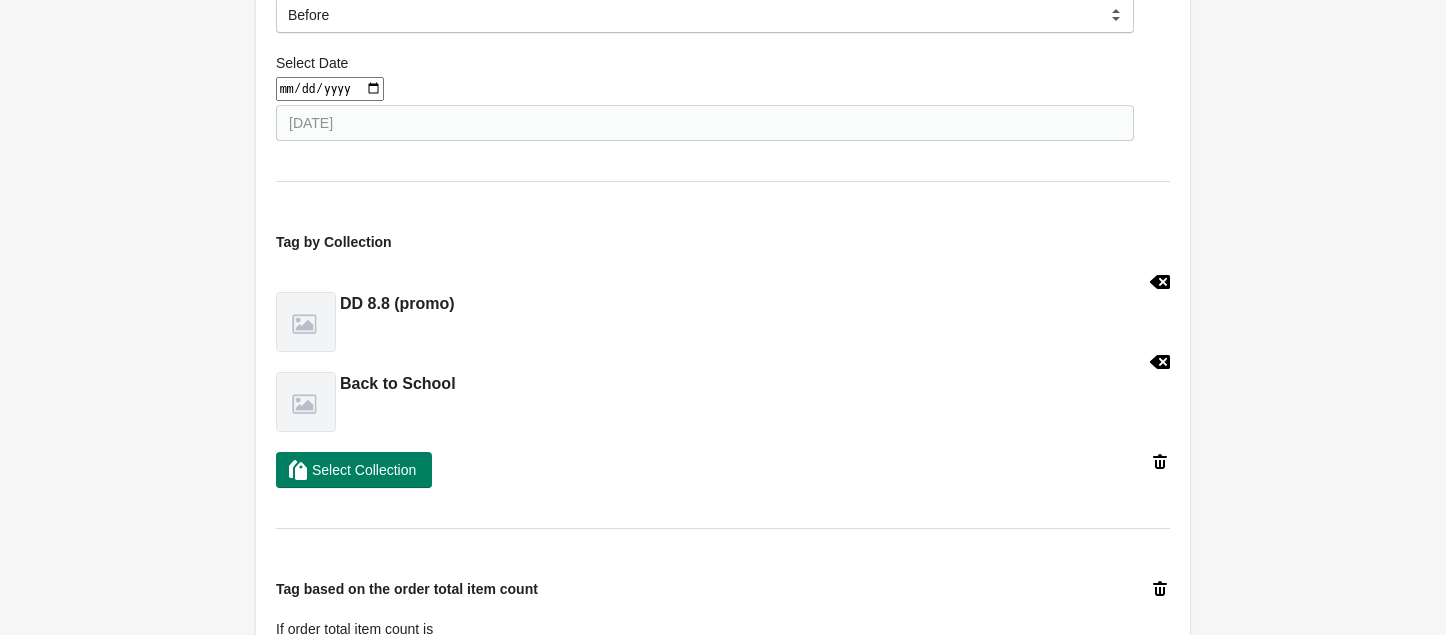 click 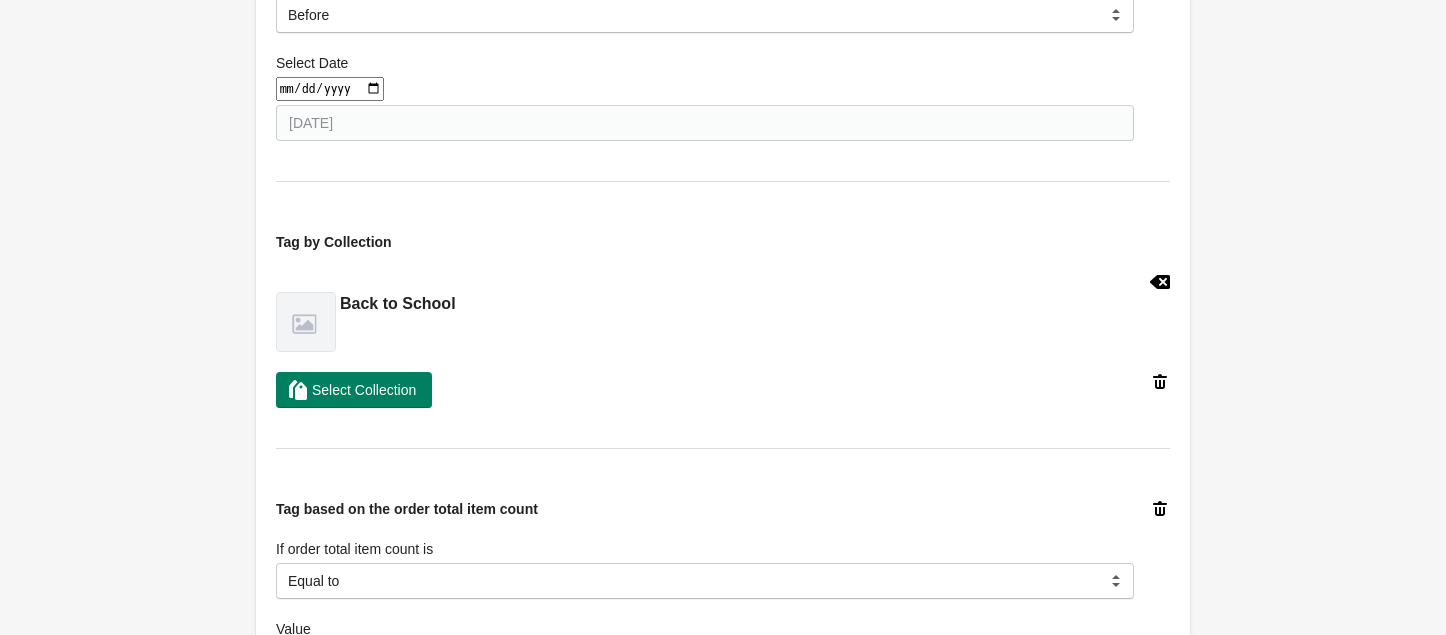 click 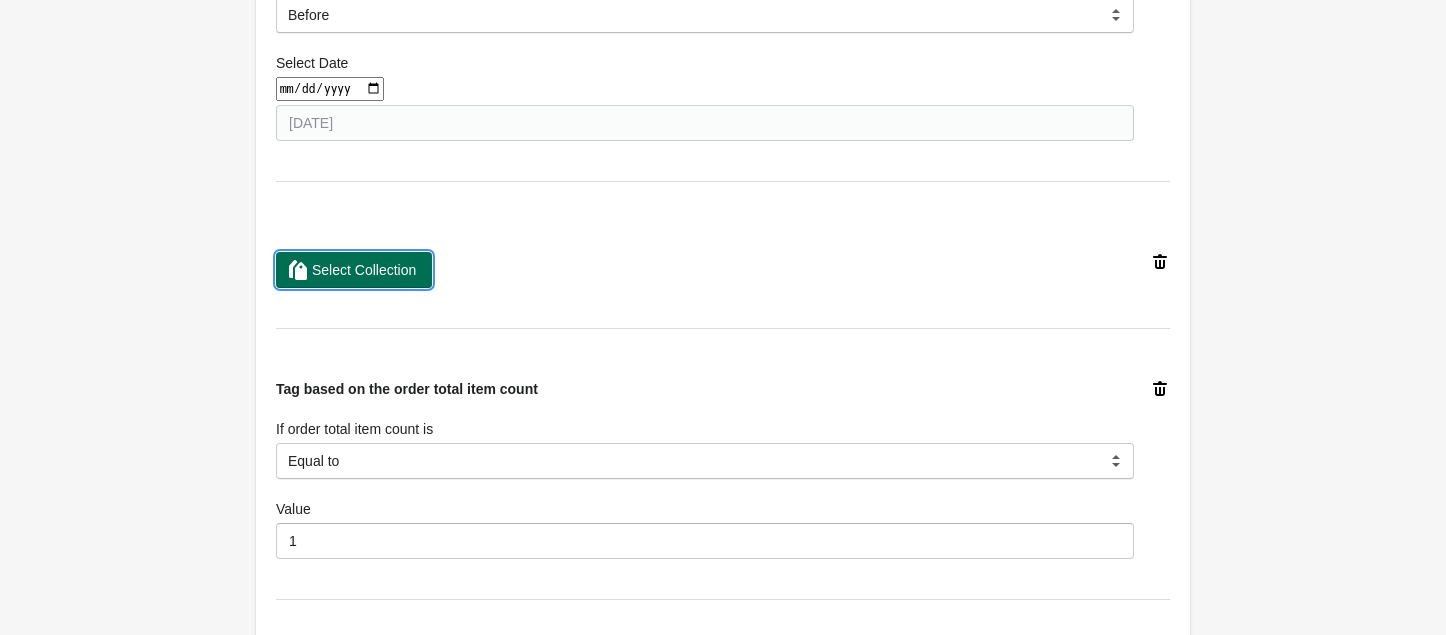 click on "Select Collection" at bounding box center [364, 270] 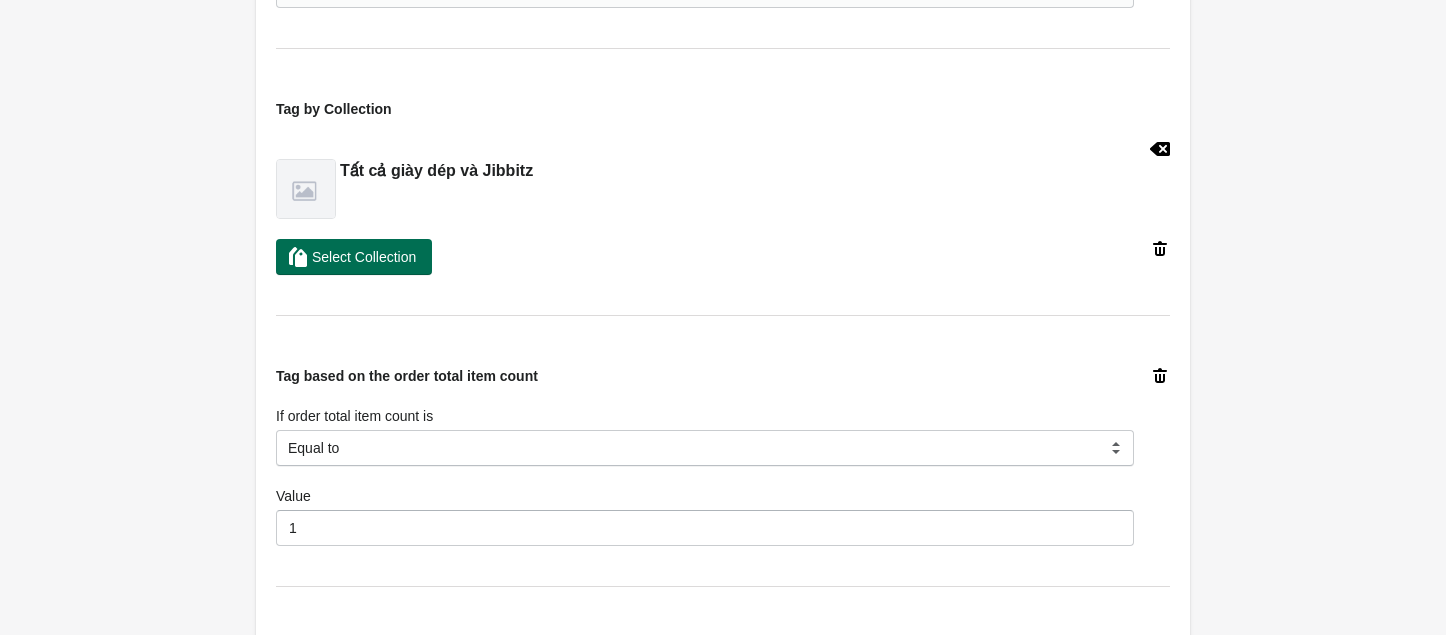 scroll, scrollTop: 1600, scrollLeft: 0, axis: vertical 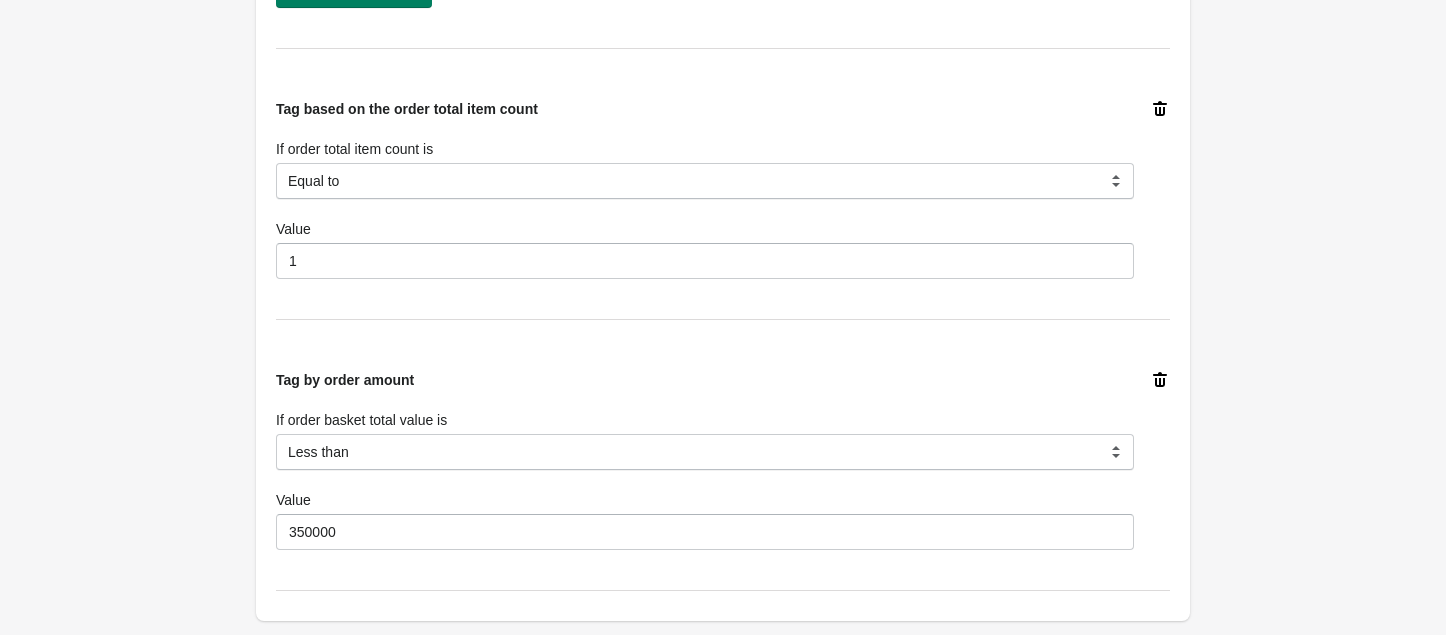 click 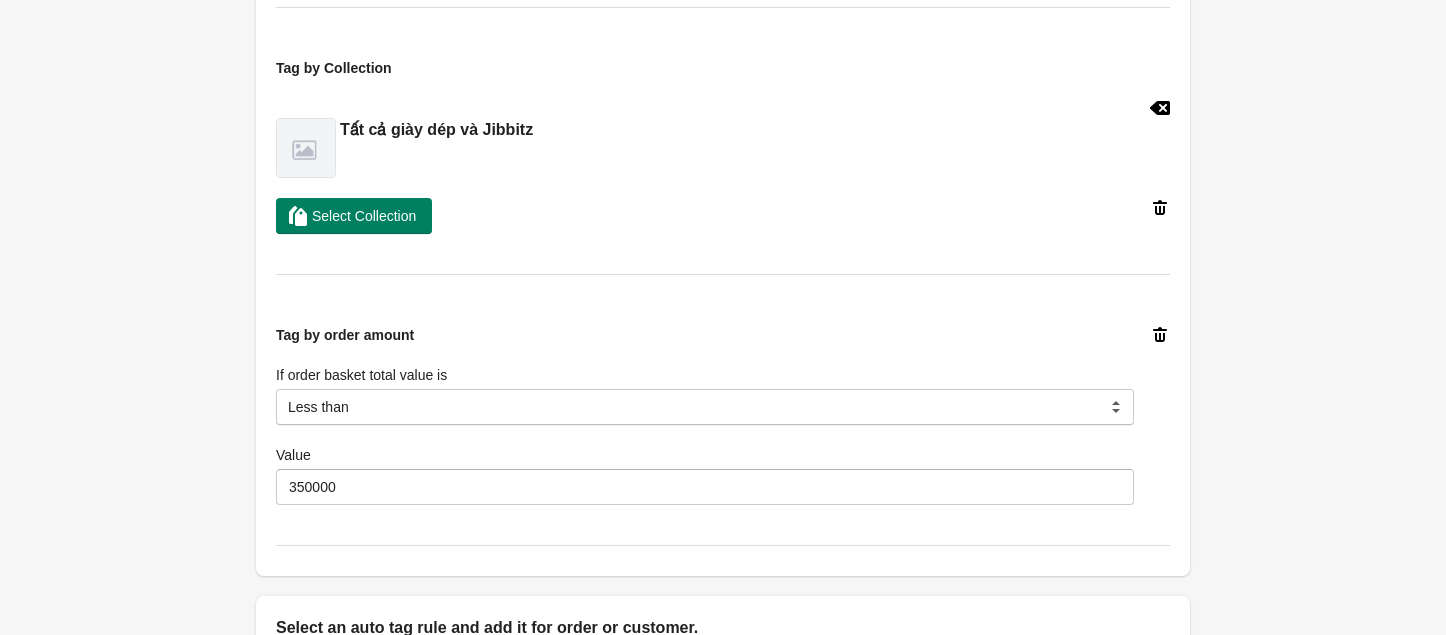 scroll, scrollTop: 1333, scrollLeft: 0, axis: vertical 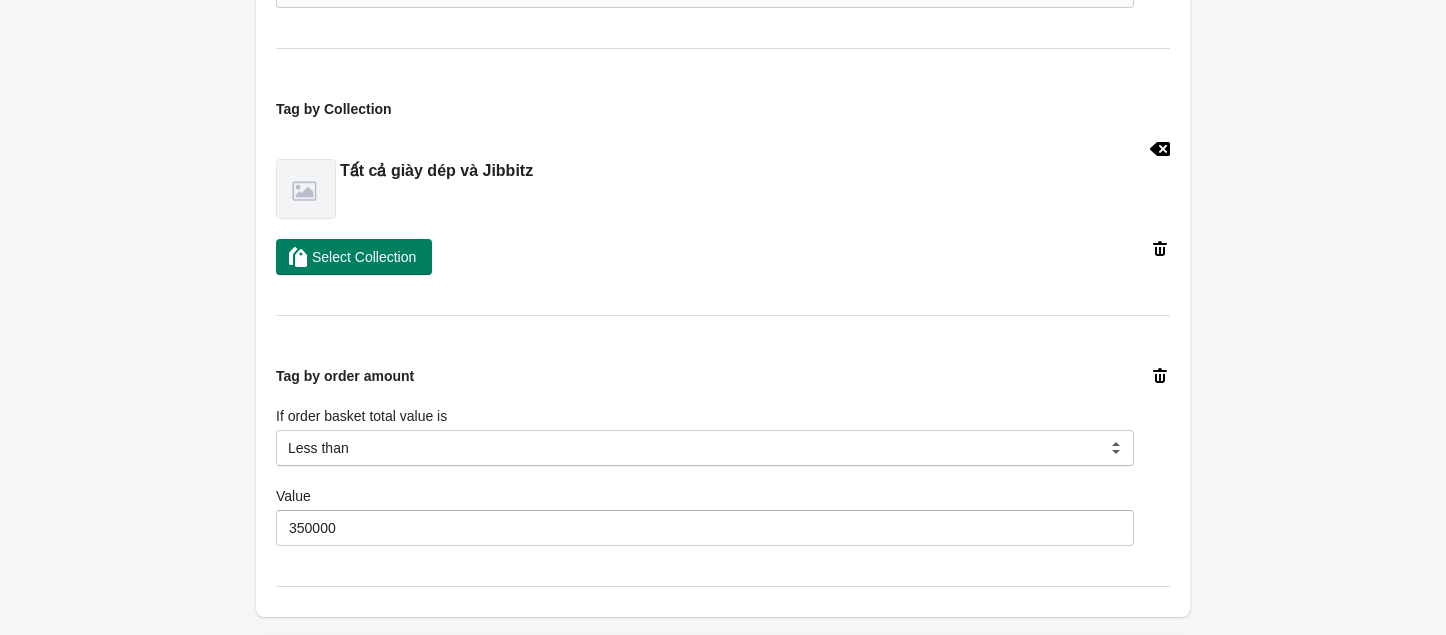 click 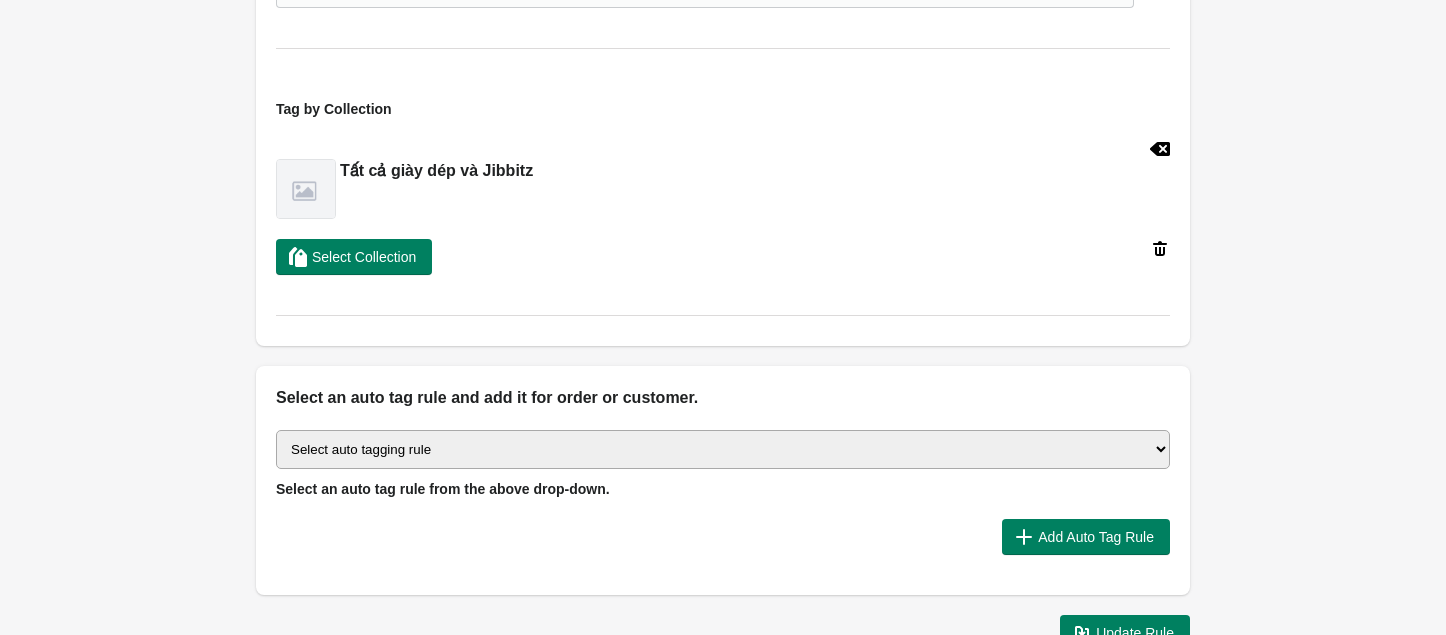 drag, startPoint x: 444, startPoint y: 442, endPoint x: 440, endPoint y: 428, distance: 14.56022 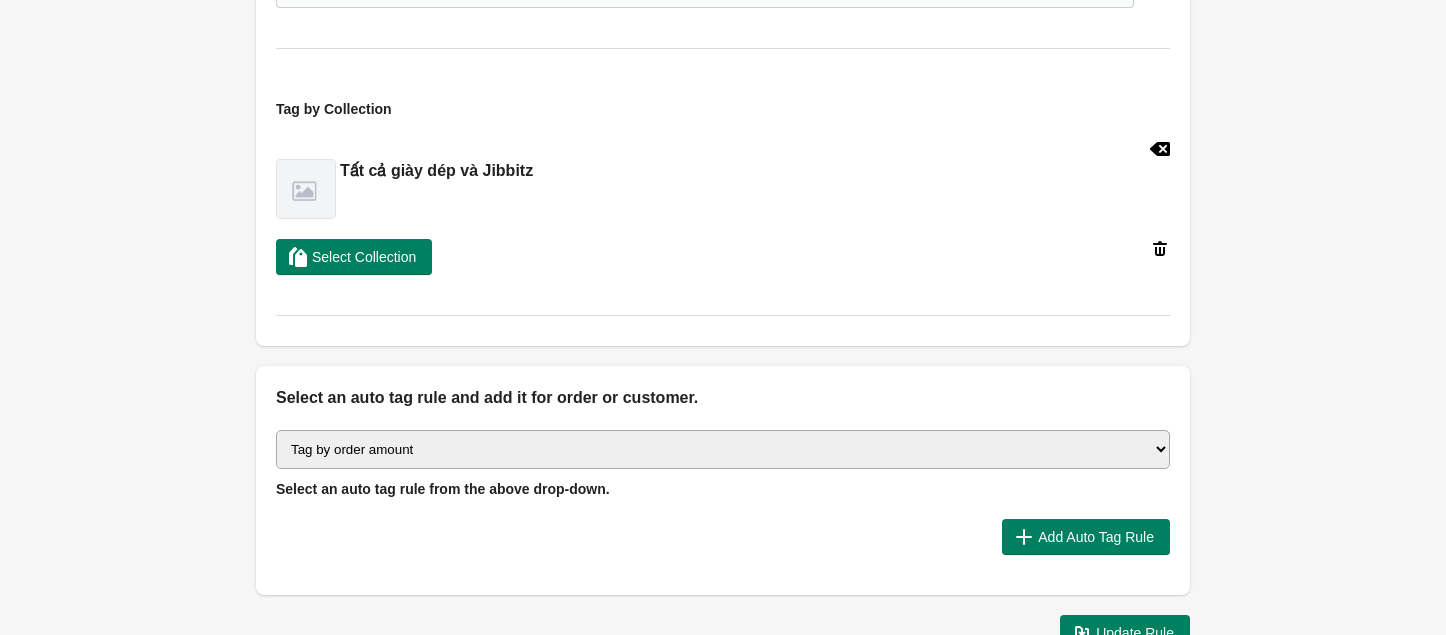 click on "Select auto tagging rule Tag by order amount Tag based on the order count (Volume) Tag by Discount Code Tag based on the Payment Method Tag based on the order additional details or additional attribute Tag based on payment status Tag based on fulfillment status Tag Based on the order source name Tag by order weight (weight is matched in grams) Tag based on the total order discount Use order additional fields value as a tag Add a tag based on the order creation date Add a tag based on the order note Add a tag based on the order tag Tag orders or customers based on the order's customer locale(language) Add a tag based on the order status Add a tag based on the order taxes status. Tag order or customer based on the order risk level. Use the order discount code as a tag. Tag based on the POS location id Tag based on the order tip (tipping) amount Tag based on the fulfilment location id Tag based on the order total item count Use order variant SKUs as a tag Use order note as a tag Tag by Collection" at bounding box center (723, 449) 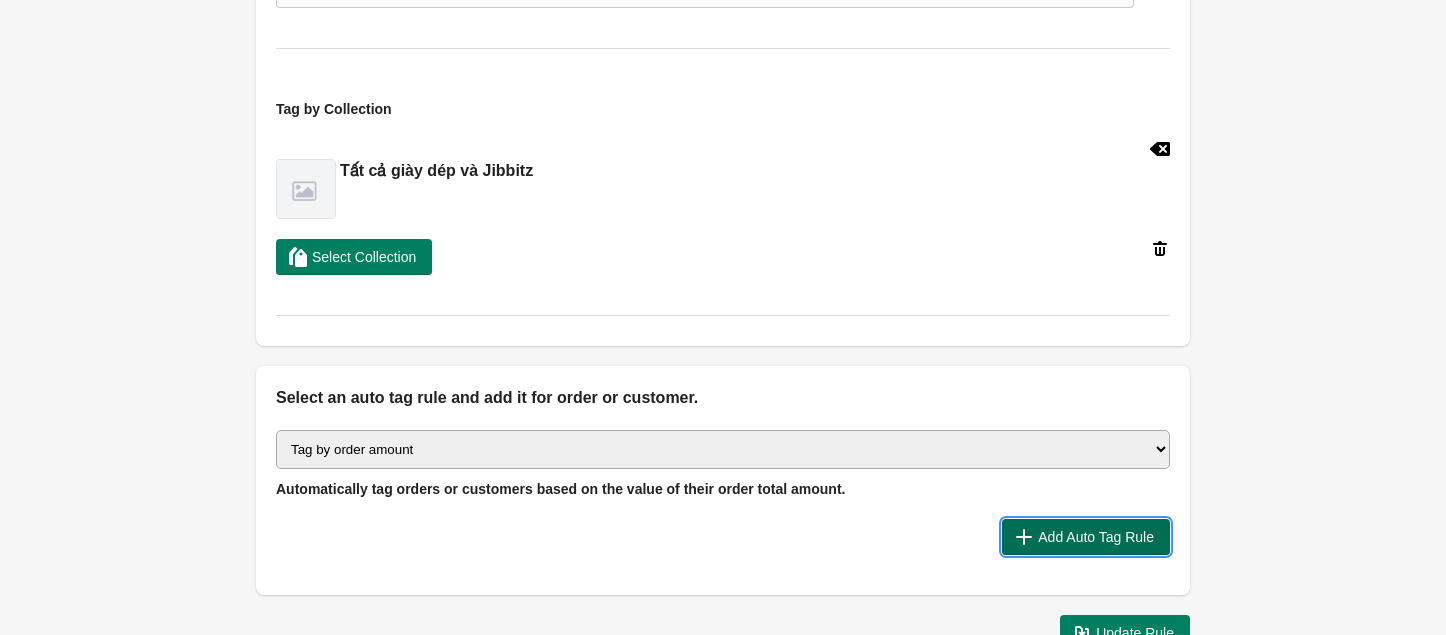 click on "Add Auto Tag Rule" at bounding box center (1086, 537) 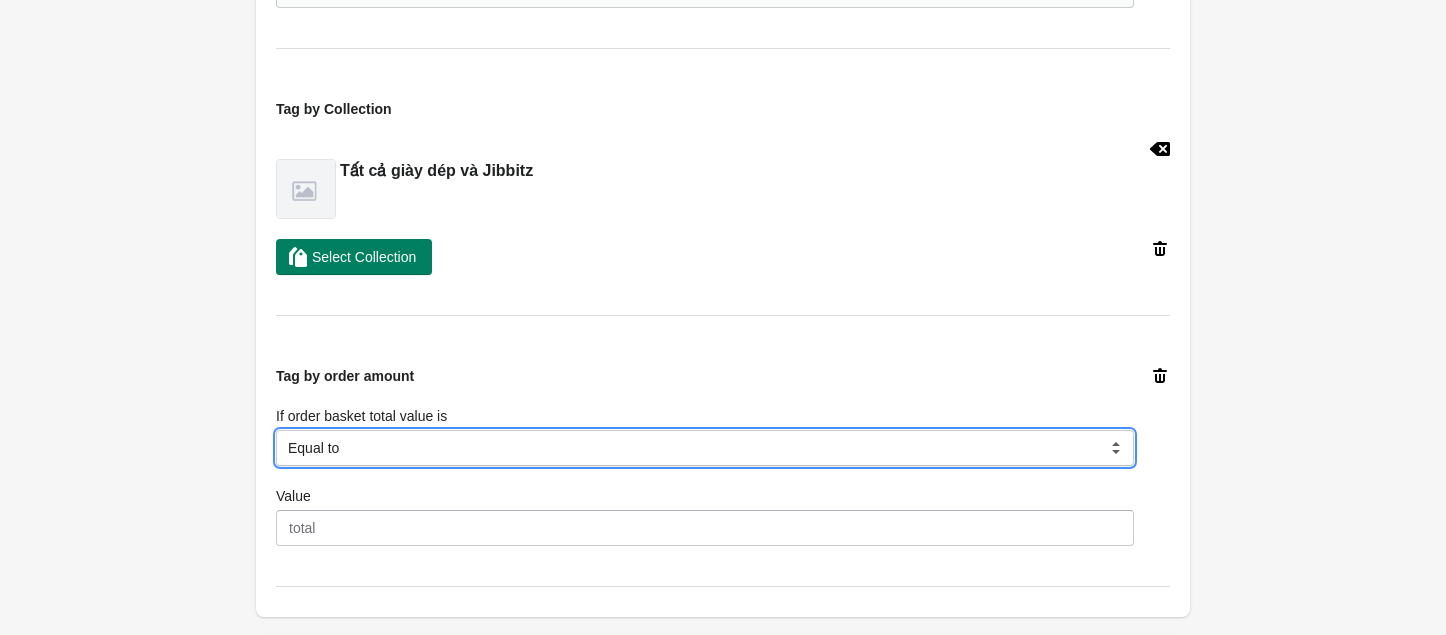 click on "Equal to Greater than Less than" at bounding box center (705, 448) 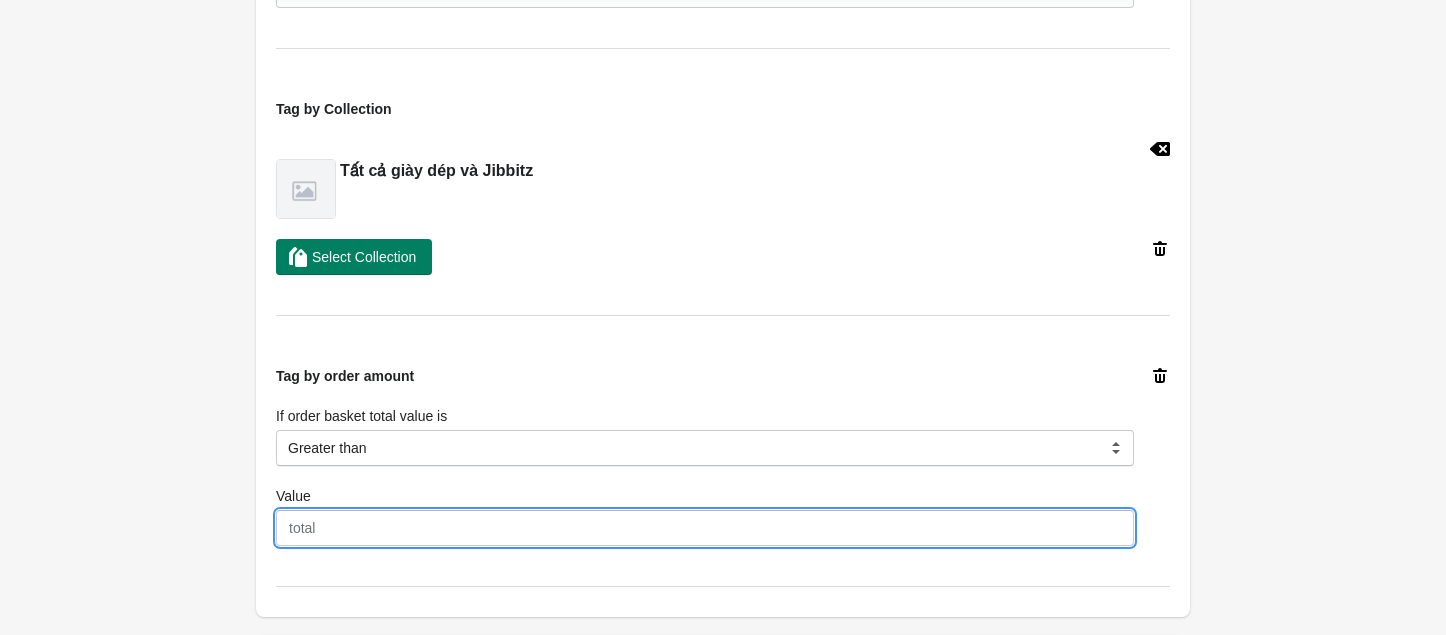 drag, startPoint x: 318, startPoint y: 533, endPoint x: 339, endPoint y: 526, distance: 22.135944 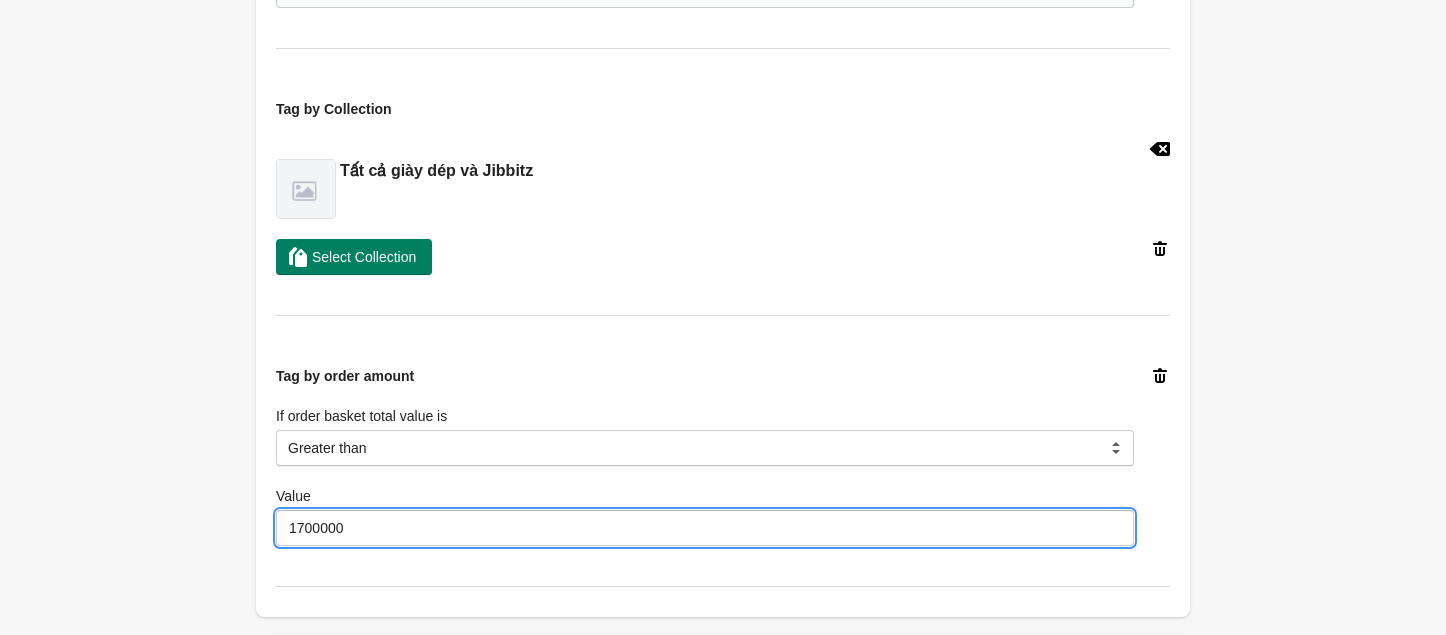 type on "1700000" 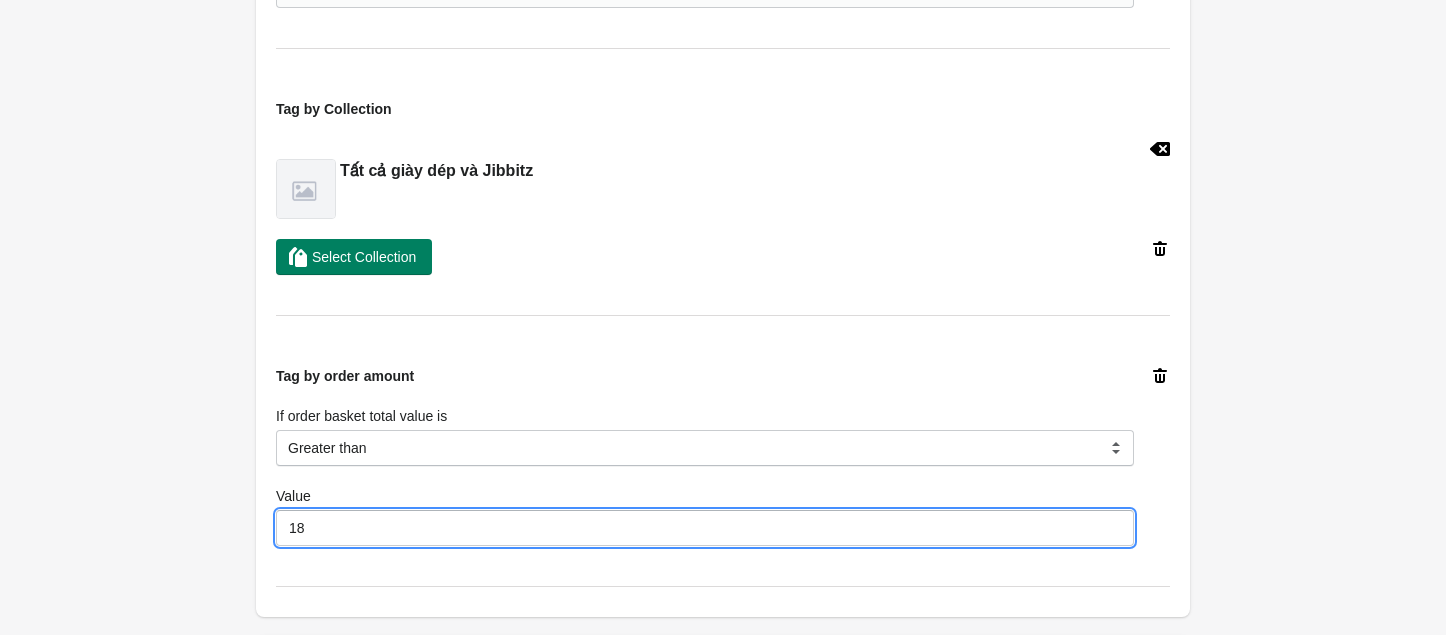 type on "1" 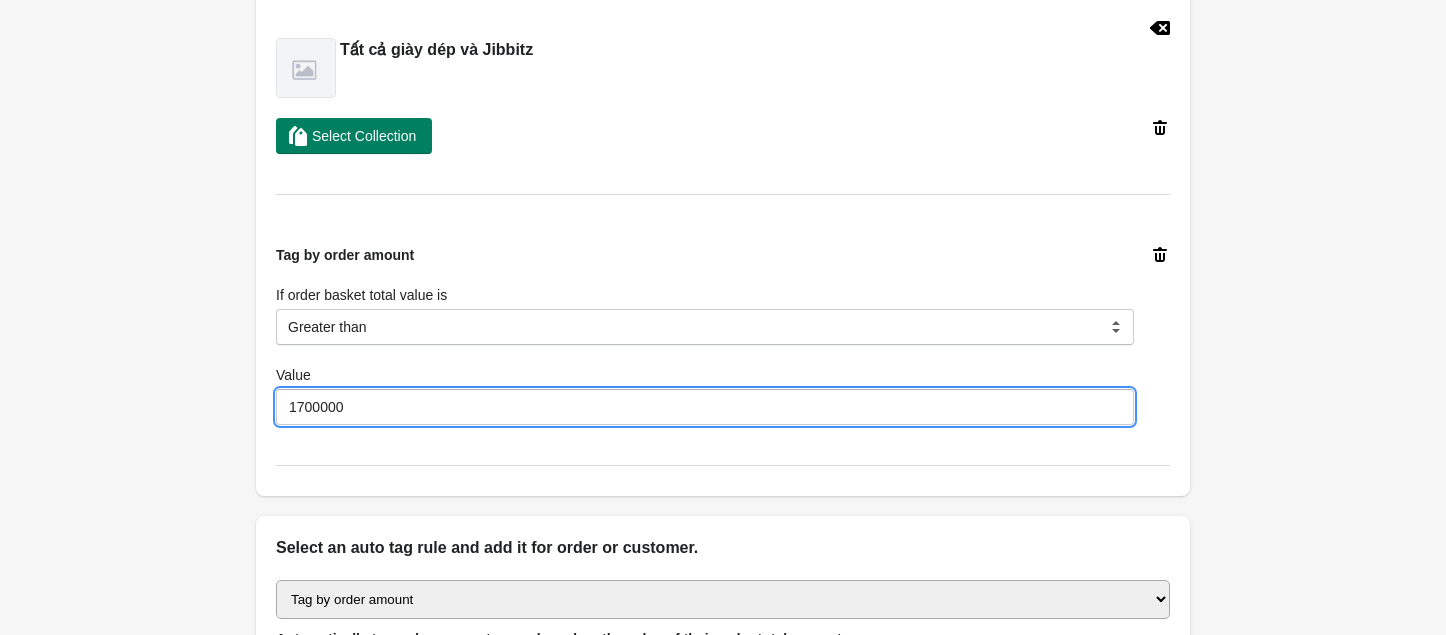 scroll, scrollTop: 1600, scrollLeft: 0, axis: vertical 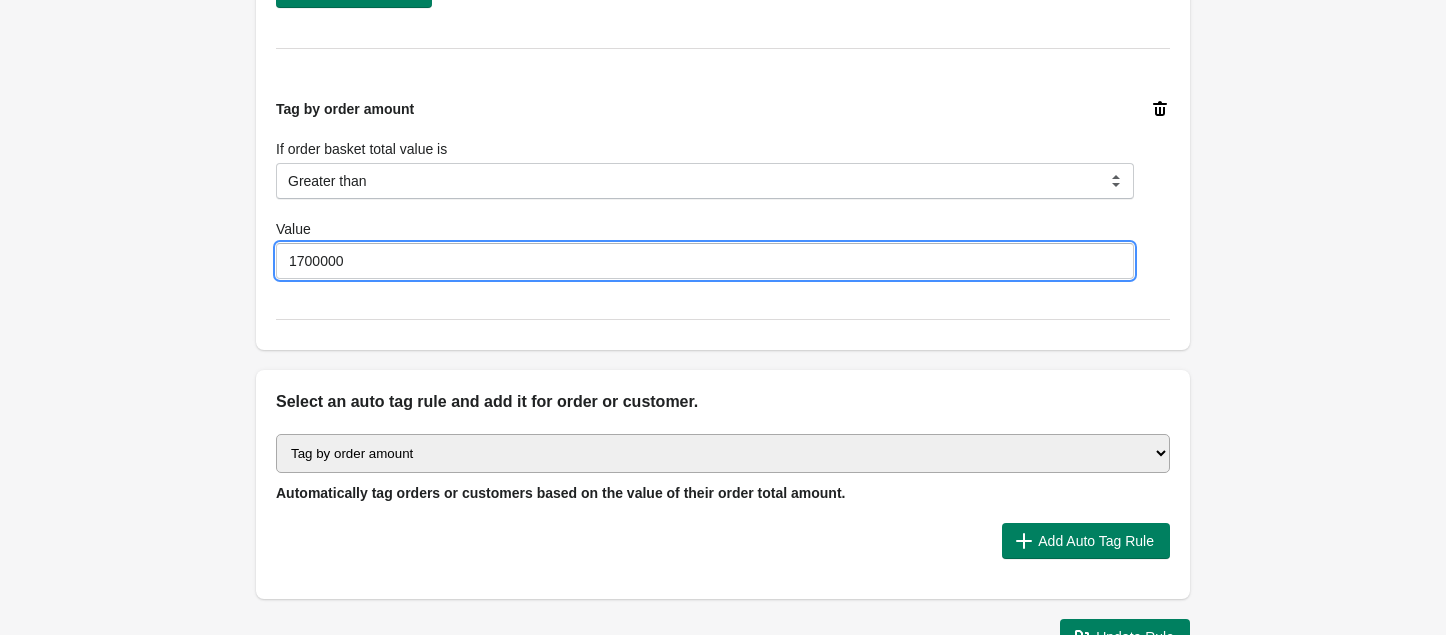 drag, startPoint x: 373, startPoint y: 257, endPoint x: 220, endPoint y: 256, distance: 153.00327 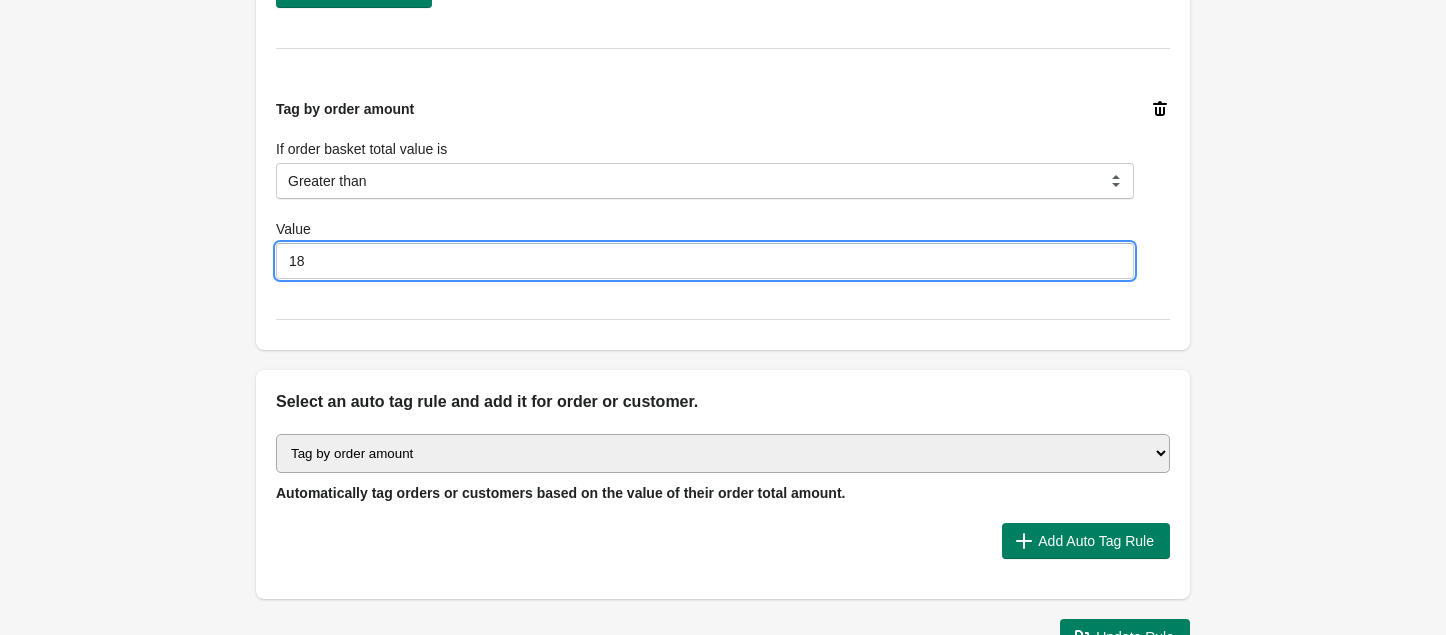 type on "1" 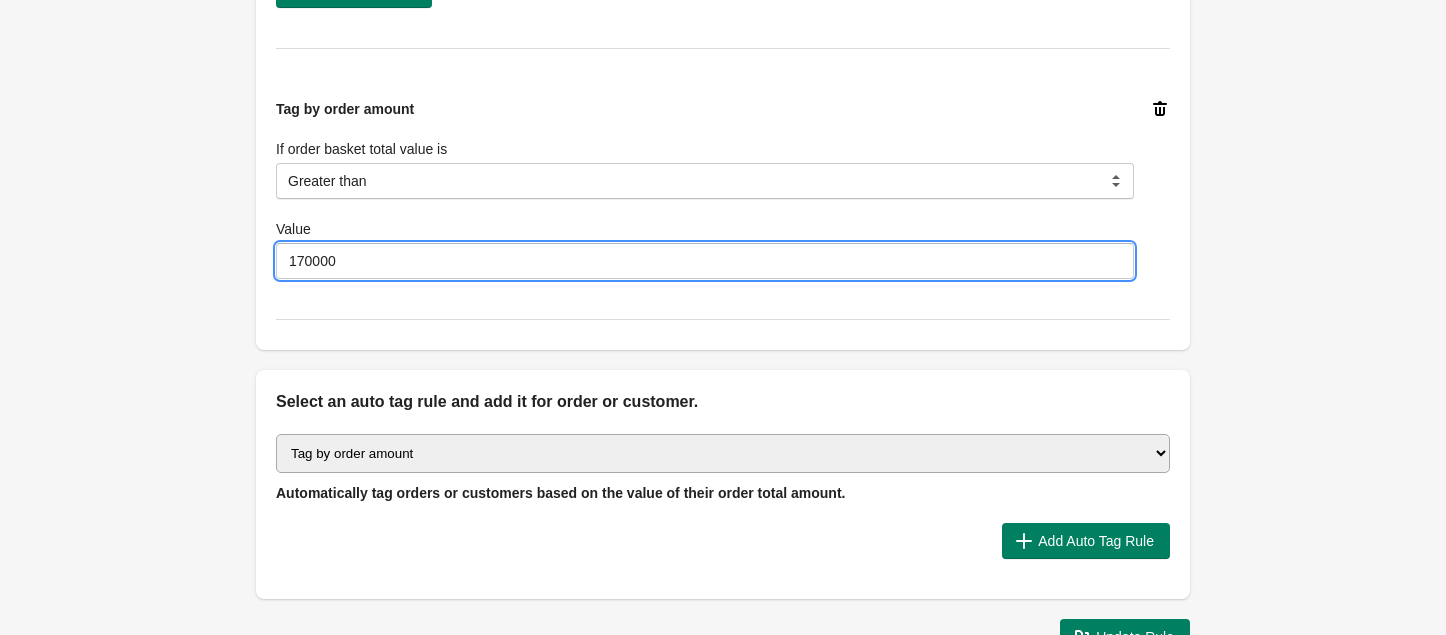 type on "1700000" 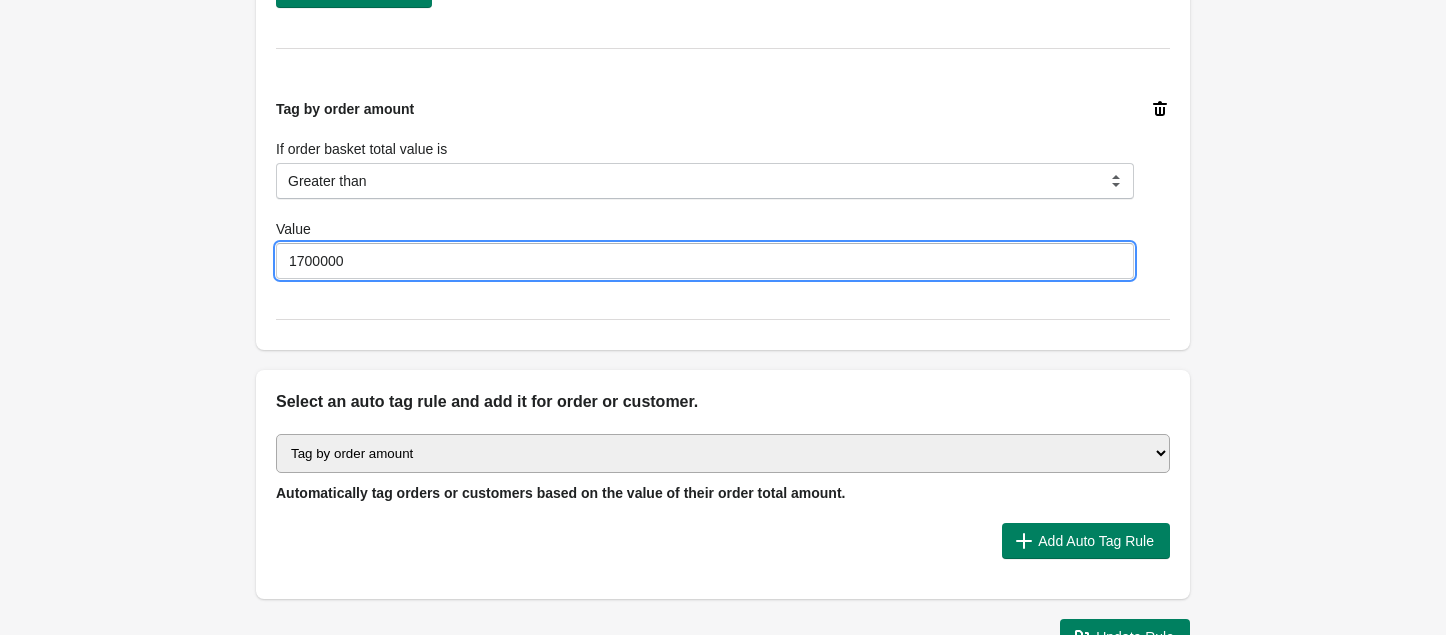 click on "Select auto tagging rule Tag by order amount Tag based on the order count (Volume) Tag by Discount Code Tag based on the Payment Method Tag based on the order additional details or additional attribute Tag based on payment status Tag based on fulfillment status Tag Based on the order source name Tag by order weight (weight is matched in grams) Tag based on the total order discount Use order additional fields value as a tag Add a tag based on the order creation date Add a tag based on the order note Add a tag based on the order tag Tag orders or customers based on the order's customer locale(language) Add a tag based on the order status Add a tag based on the order taxes status. Tag order or customer based on the order risk level. Use the order discount code as a tag. Tag based on the POS location id Tag based on the order tip (tipping) amount Tag based on the fulfilment location id Tag based on the order total item count Use order variant SKUs as a tag Use order note as a tag Tag by Collection" at bounding box center [723, 453] 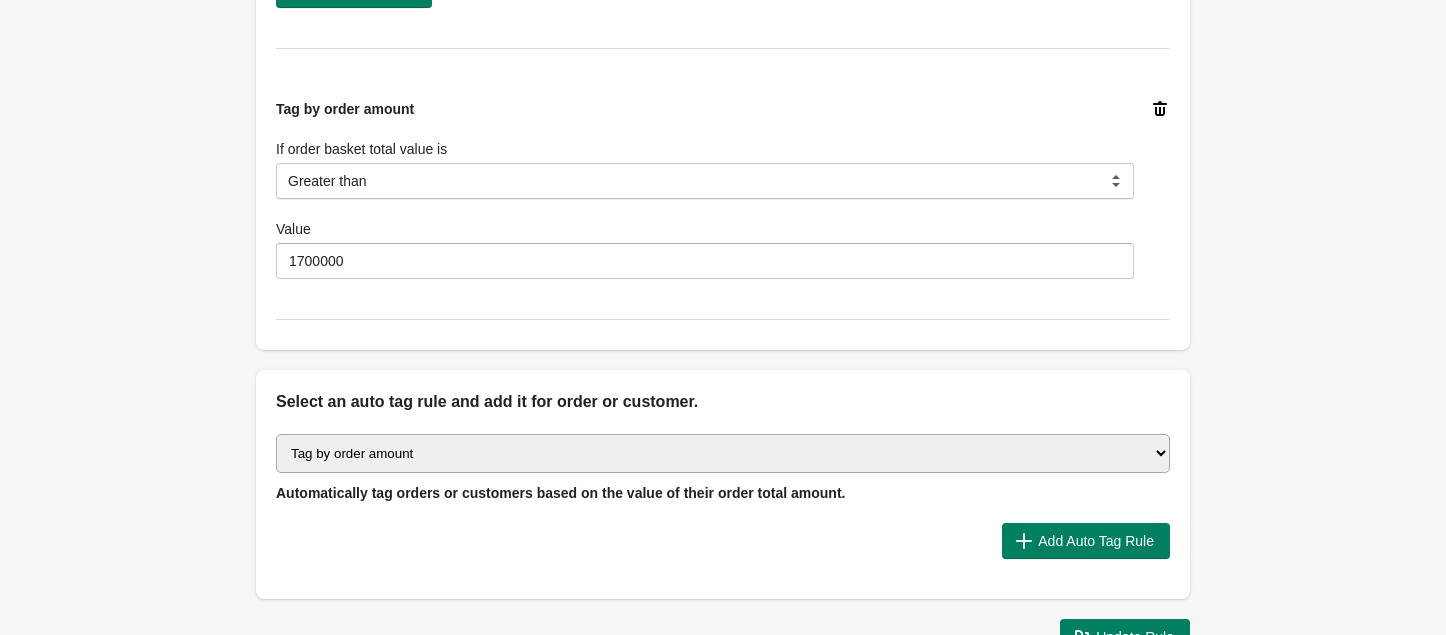 select on "42" 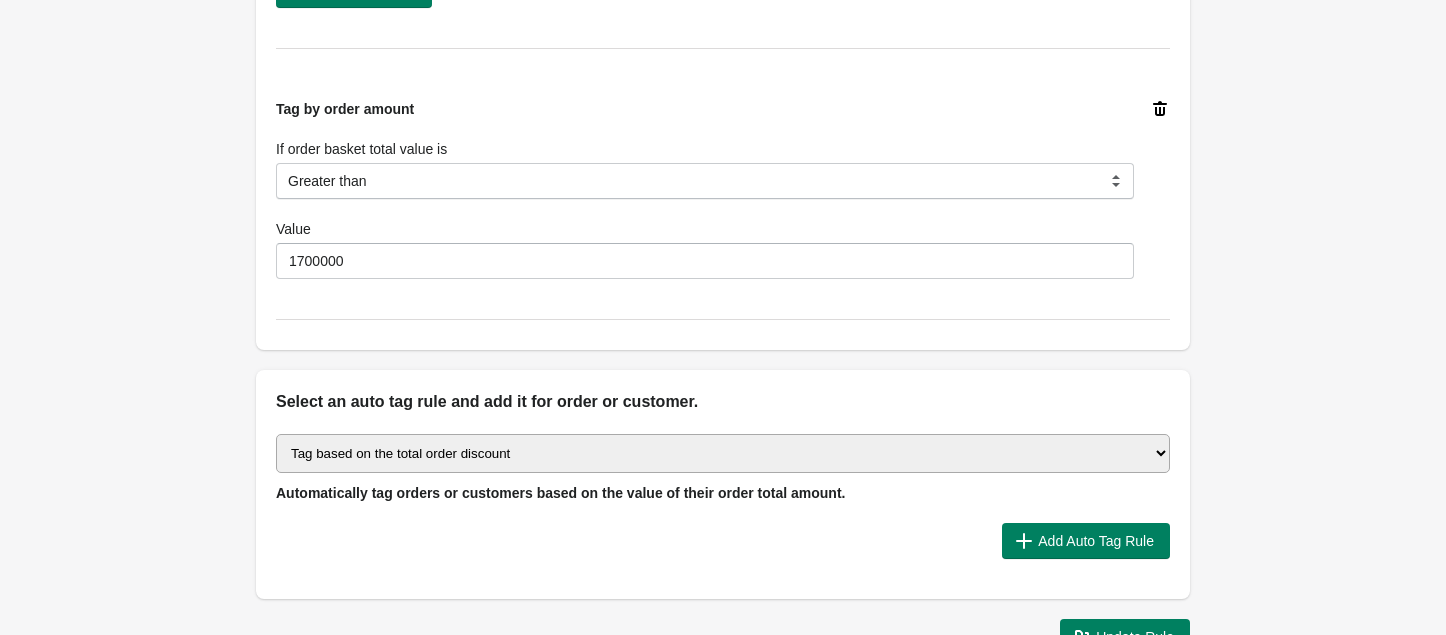 click on "Select auto tagging rule Tag by order amount Tag based on the order count (Volume) Tag by Discount Code Tag based on the Payment Method Tag based on the order additional details or additional attribute Tag based on payment status Tag based on fulfillment status Tag Based on the order source name Tag by order weight (weight is matched in grams) Tag based on the total order discount Use order additional fields value as a tag Add a tag based on the order creation date Add a tag based on the order note Add a tag based on the order tag Tag orders or customers based on the order's customer locale(language) Add a tag based on the order status Add a tag based on the order taxes status. Tag order or customer based on the order risk level. Use the order discount code as a tag. Tag based on the POS location id Tag based on the order tip (tipping) amount Tag based on the fulfilment location id Tag based on the order total item count Use order variant SKUs as a tag Use order note as a tag Tag by Collection" at bounding box center (723, 453) 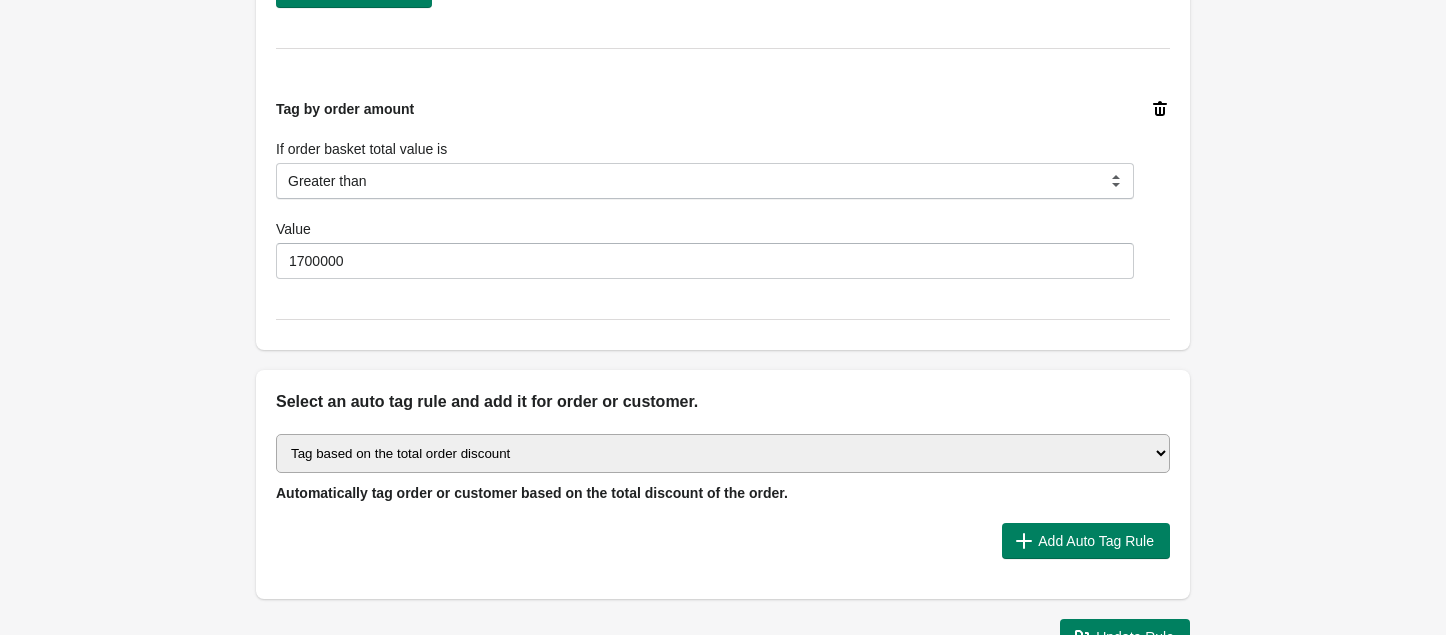 click on "Select auto tagging rule Tag by order amount Tag based on the order count (Volume) Tag by Discount Code Tag based on the Payment Method Tag based on the order additional details or additional attribute Tag based on payment status Tag based on fulfillment status Tag Based on the order source name Tag by order weight (weight is matched in grams) Tag based on the total order discount Use order additional fields value as a tag Add a tag based on the order creation date Add a tag based on the order note Add a tag based on the order tag Tag orders or customers based on the order's customer locale(language) Add a tag based on the order status Add a tag based on the order taxes status. Tag order or customer based on the order risk level. Use the order discount code as a tag. Tag based on the POS location id Tag based on the order tip (tipping) amount Tag based on the fulfilment location id Tag based on the order total item count Use order variant SKUs as a tag Use order note as a tag Tag by Collection" at bounding box center [723, 506] 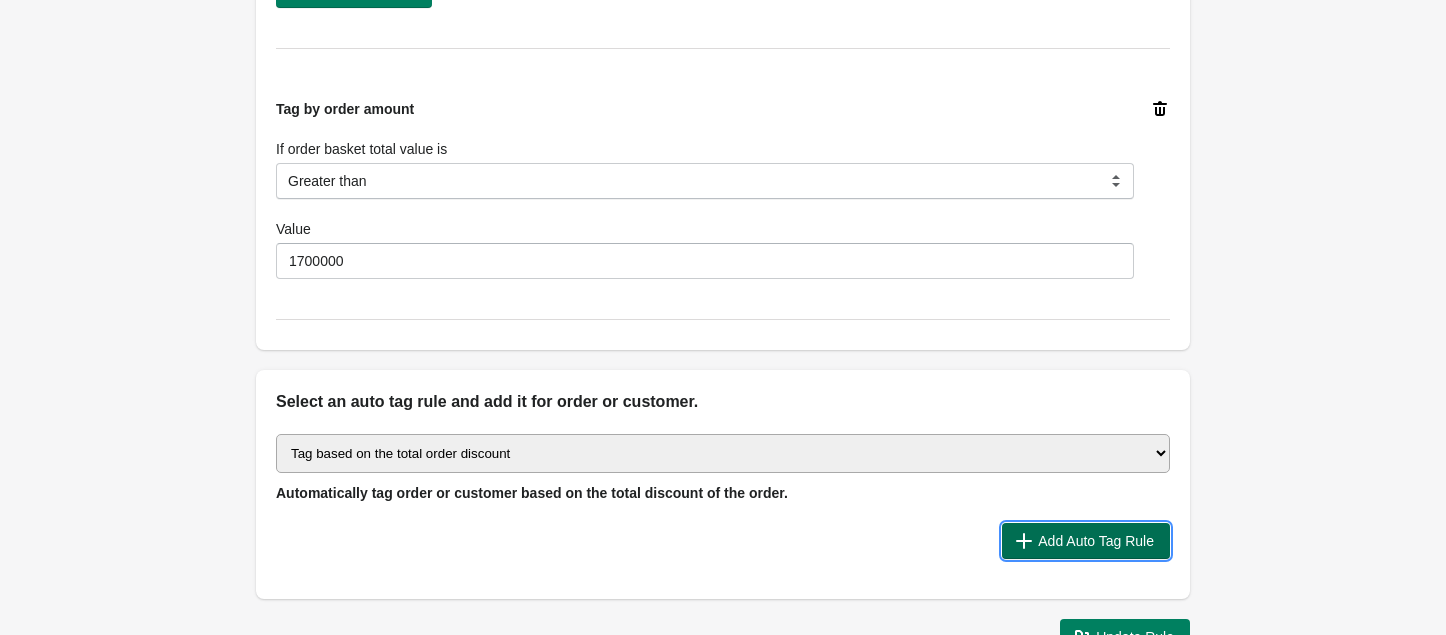 click on "Add Auto Tag Rule" at bounding box center (1086, 541) 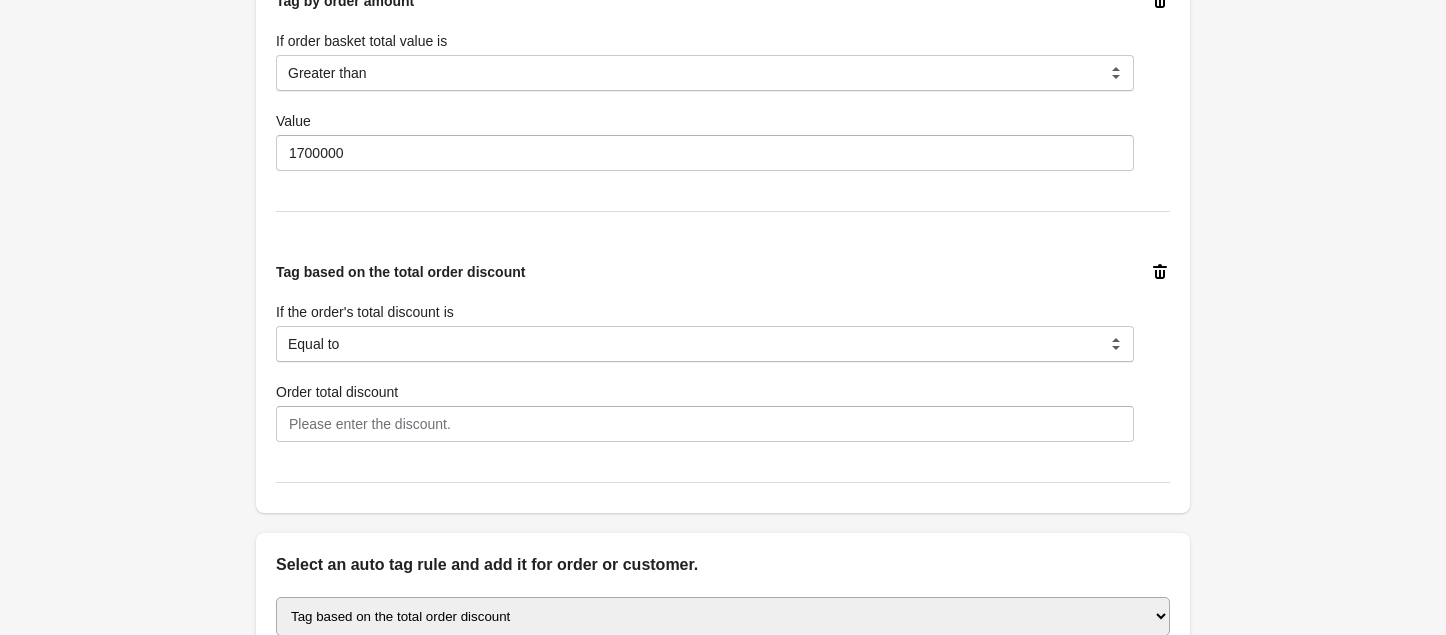 scroll, scrollTop: 1733, scrollLeft: 0, axis: vertical 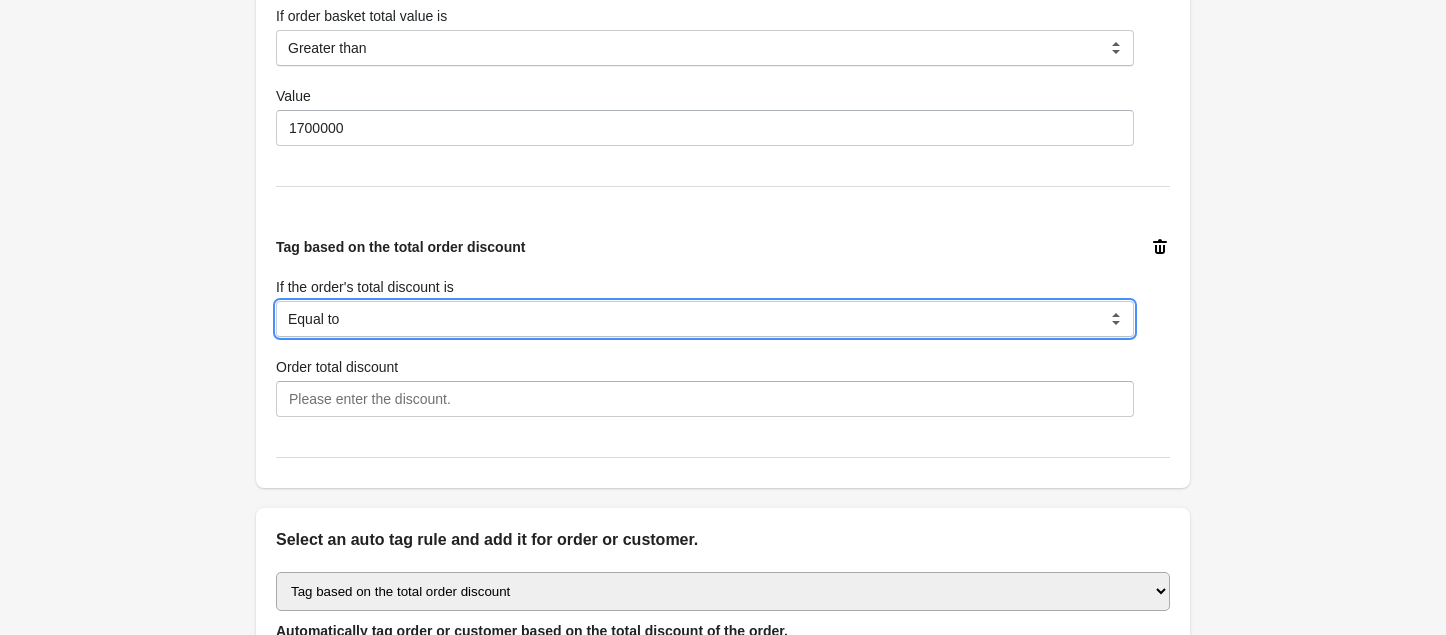 drag, startPoint x: 370, startPoint y: 313, endPoint x: 382, endPoint y: 315, distance: 12.165525 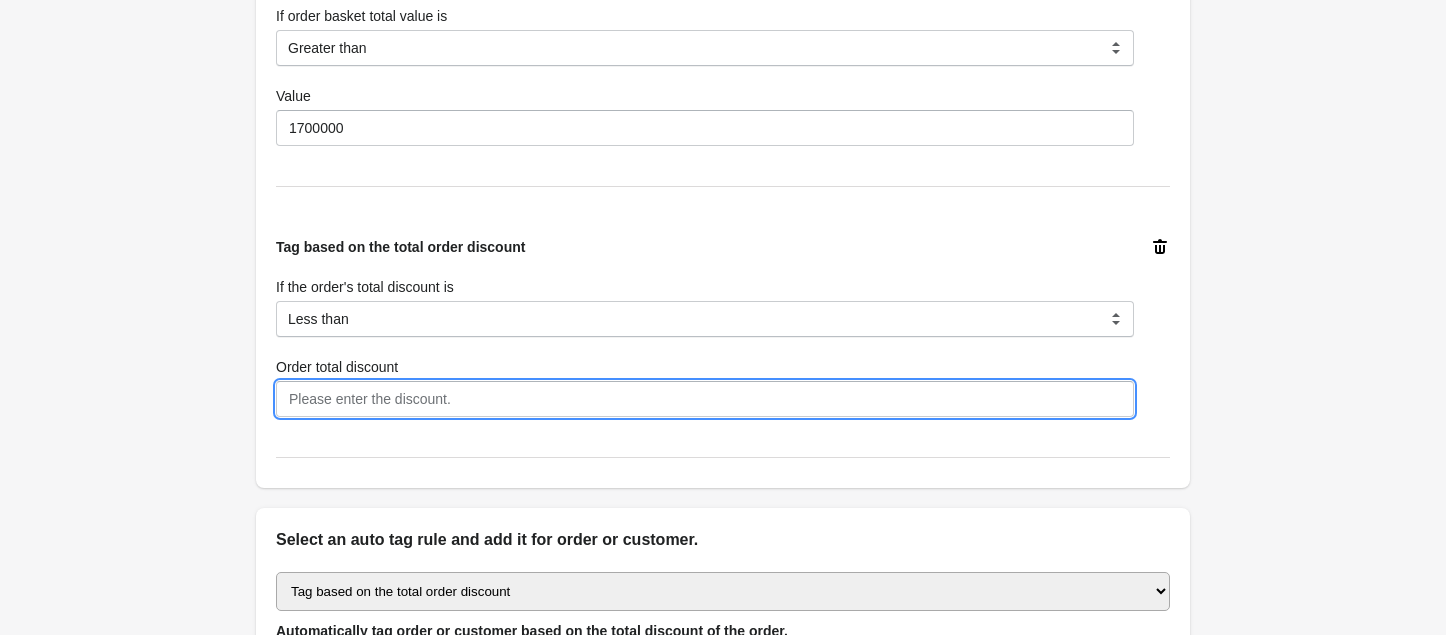 click on "Order total discount" at bounding box center [705, 399] 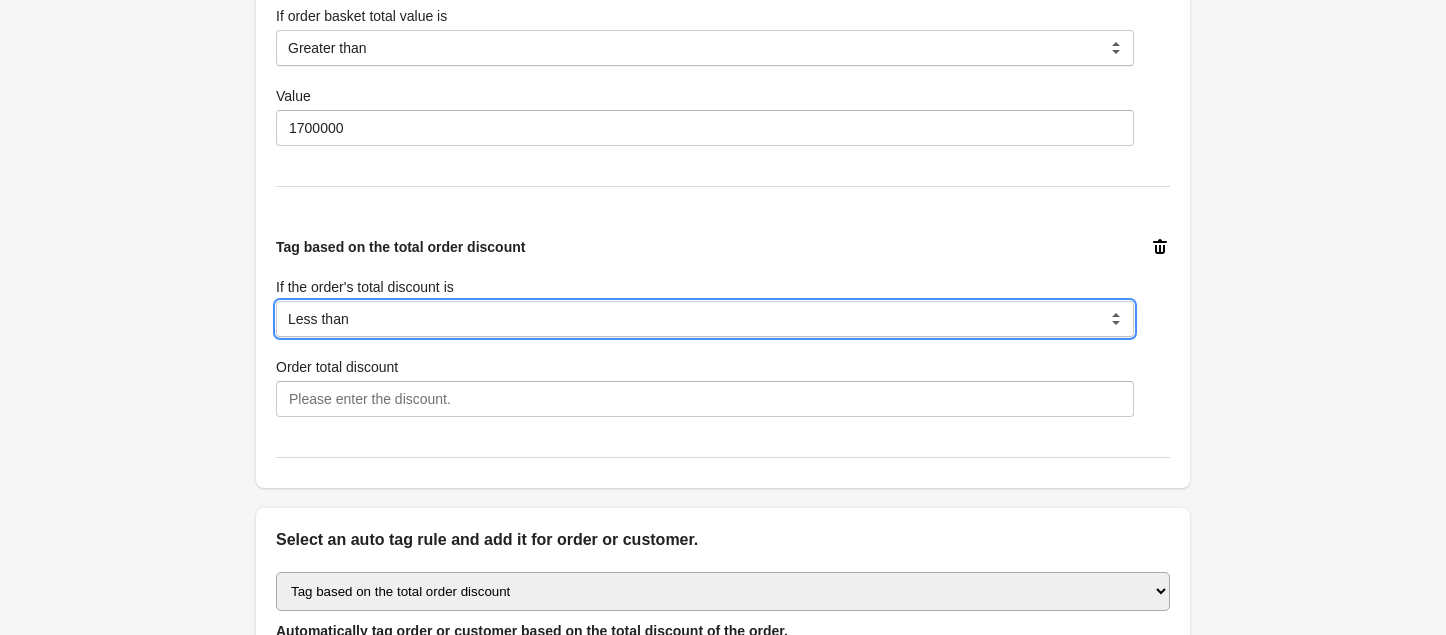 click on "Equal to Greater than Less than" at bounding box center [705, 319] 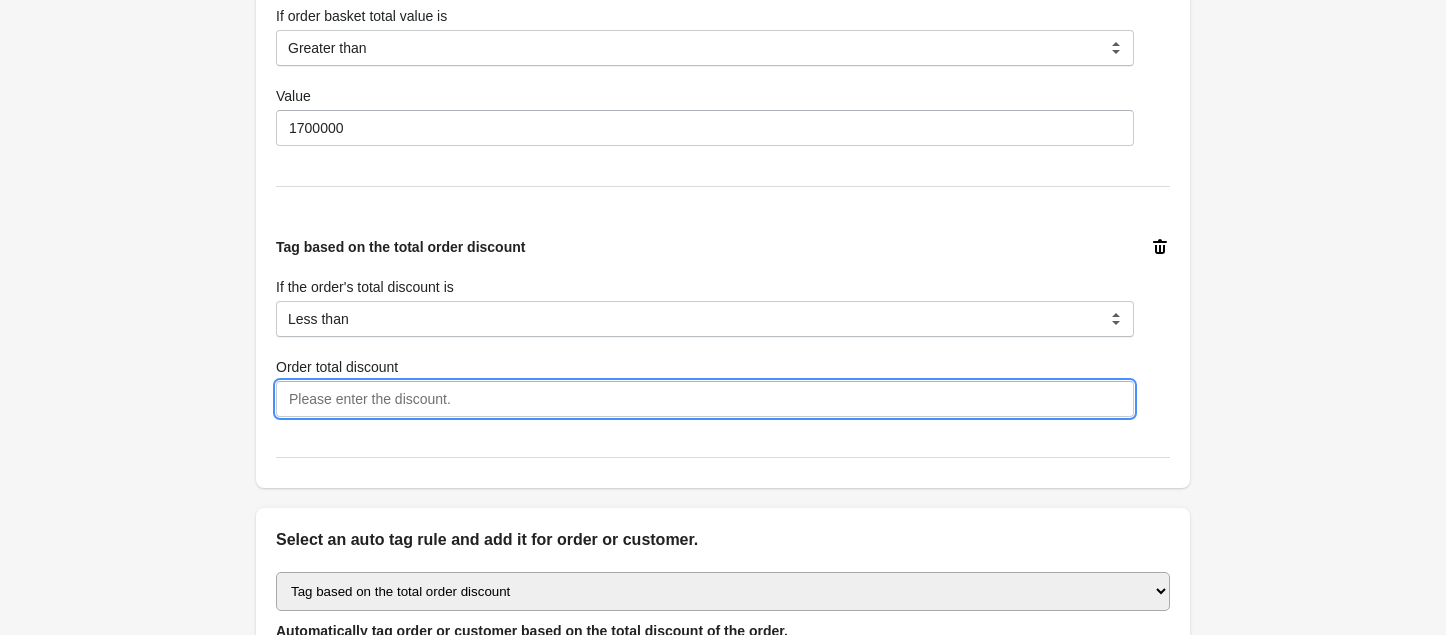 click on "Order total discount" at bounding box center (705, 399) 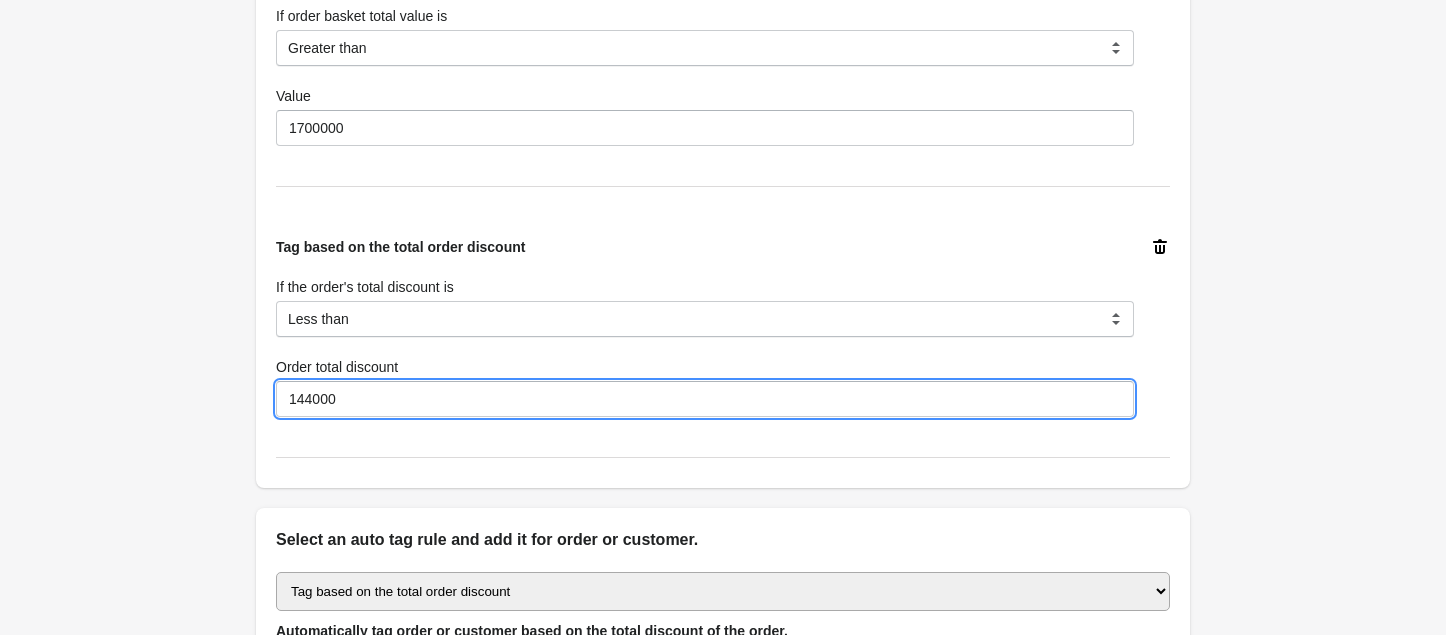 type on "144000" 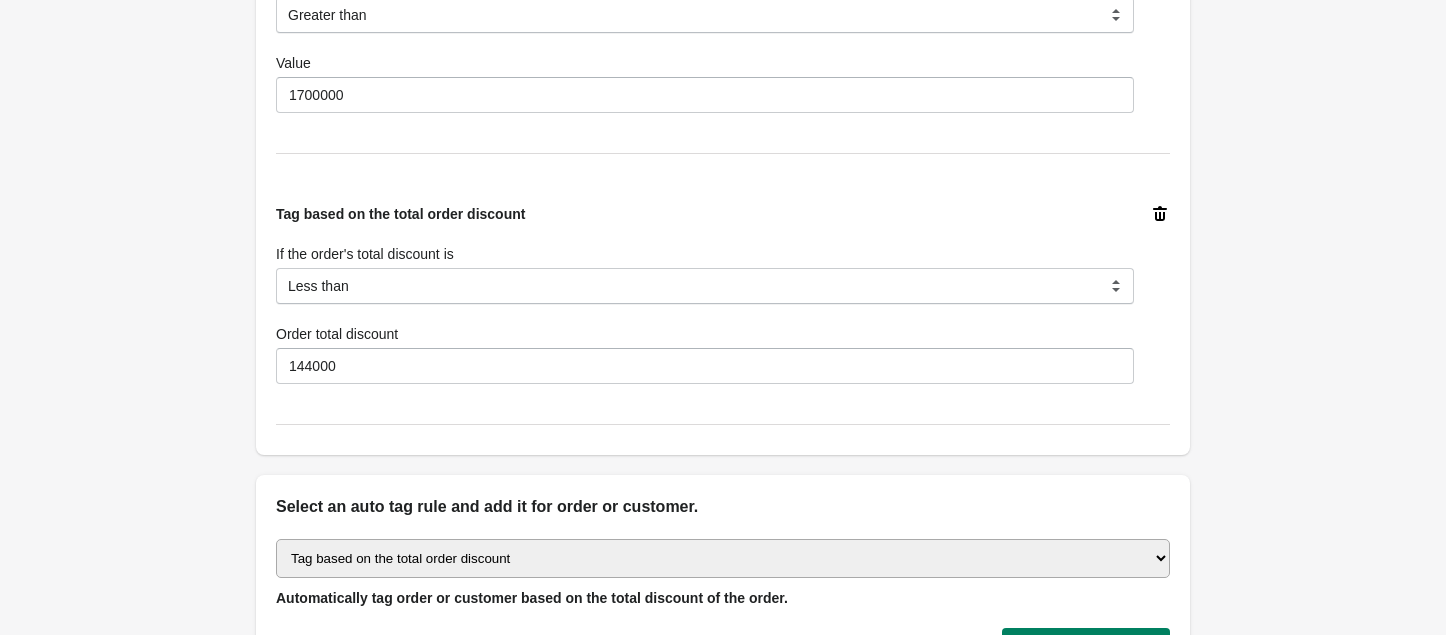 scroll, scrollTop: 2005, scrollLeft: 0, axis: vertical 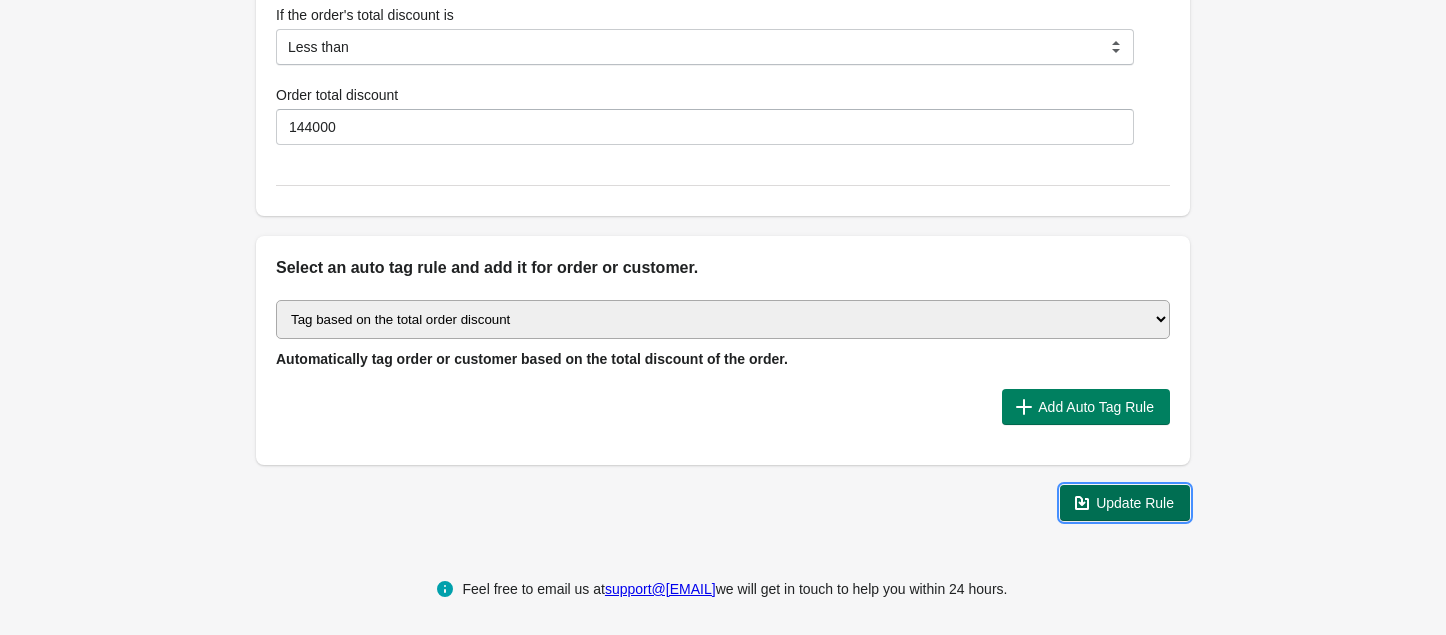 click on "Update Rule" at bounding box center (1135, 503) 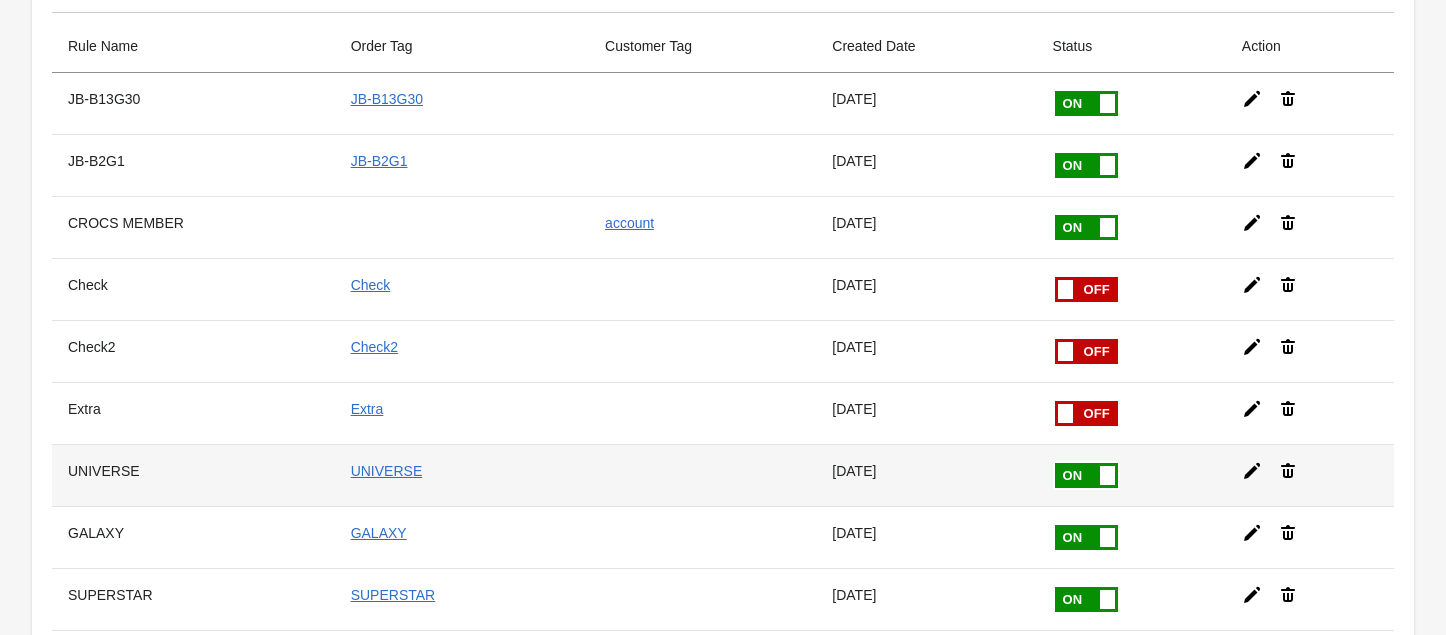 scroll, scrollTop: 133, scrollLeft: 0, axis: vertical 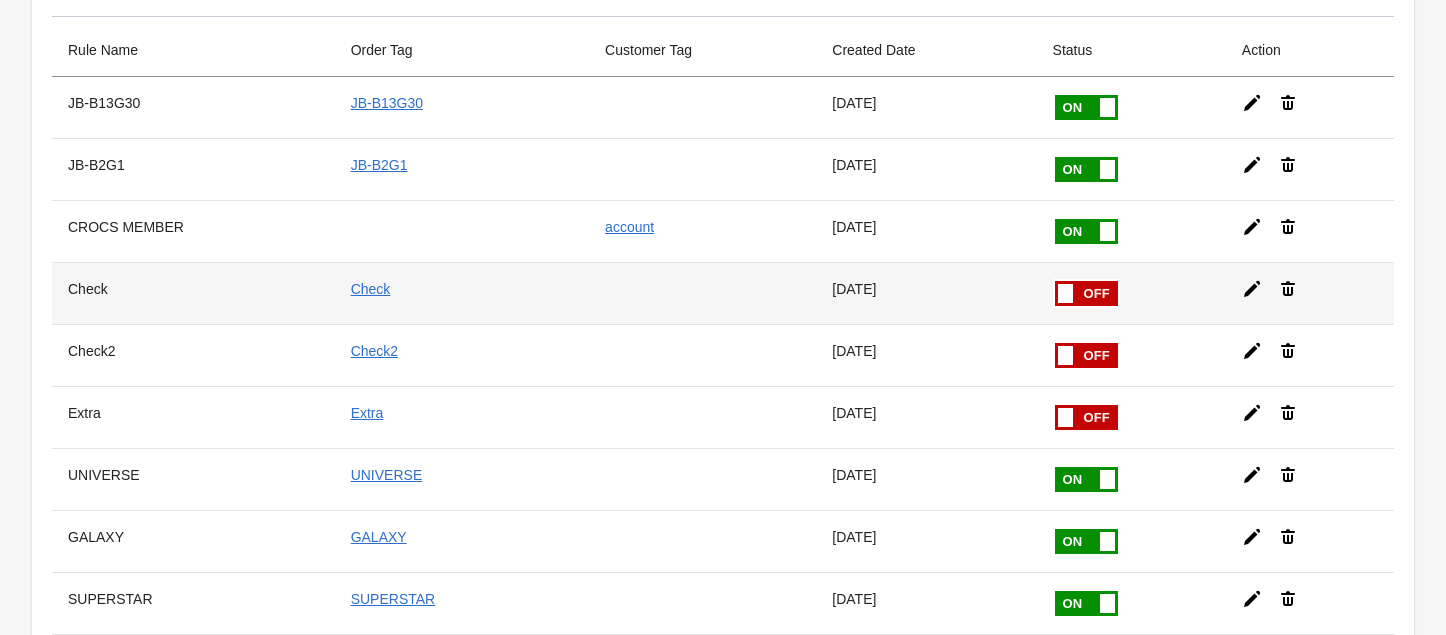 click at bounding box center [1055, 281] 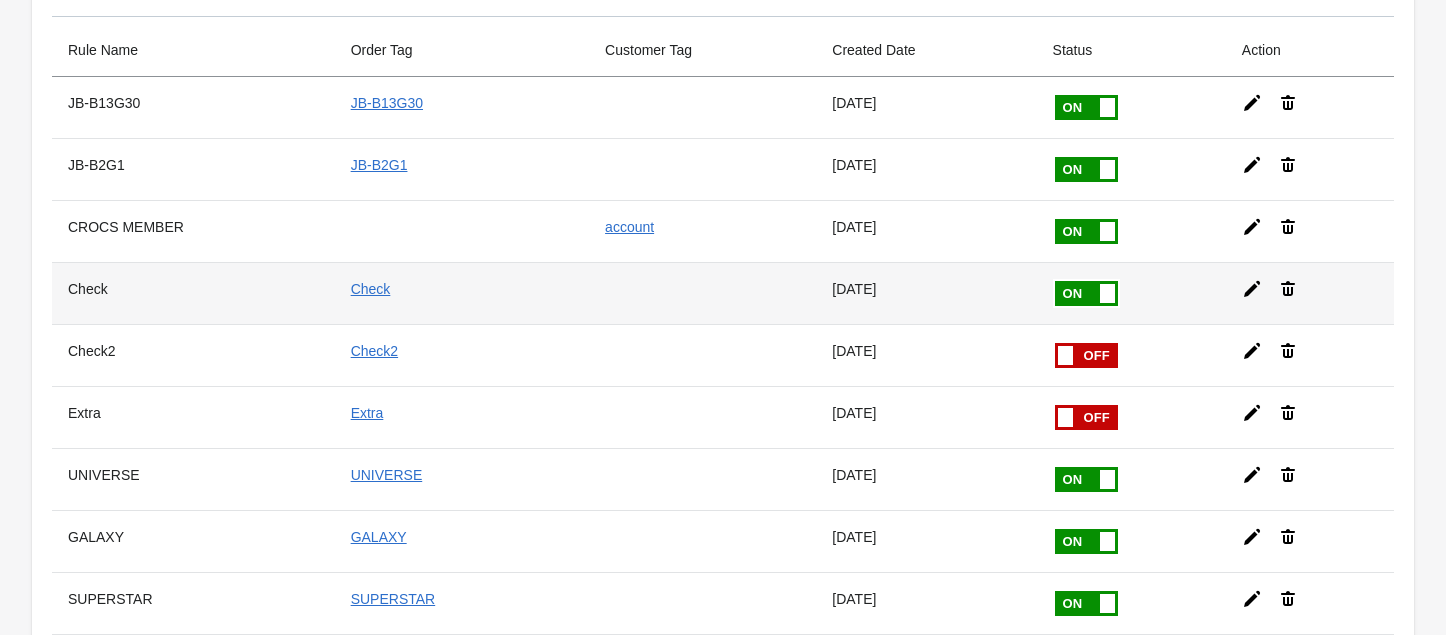 click at bounding box center [0, 0] 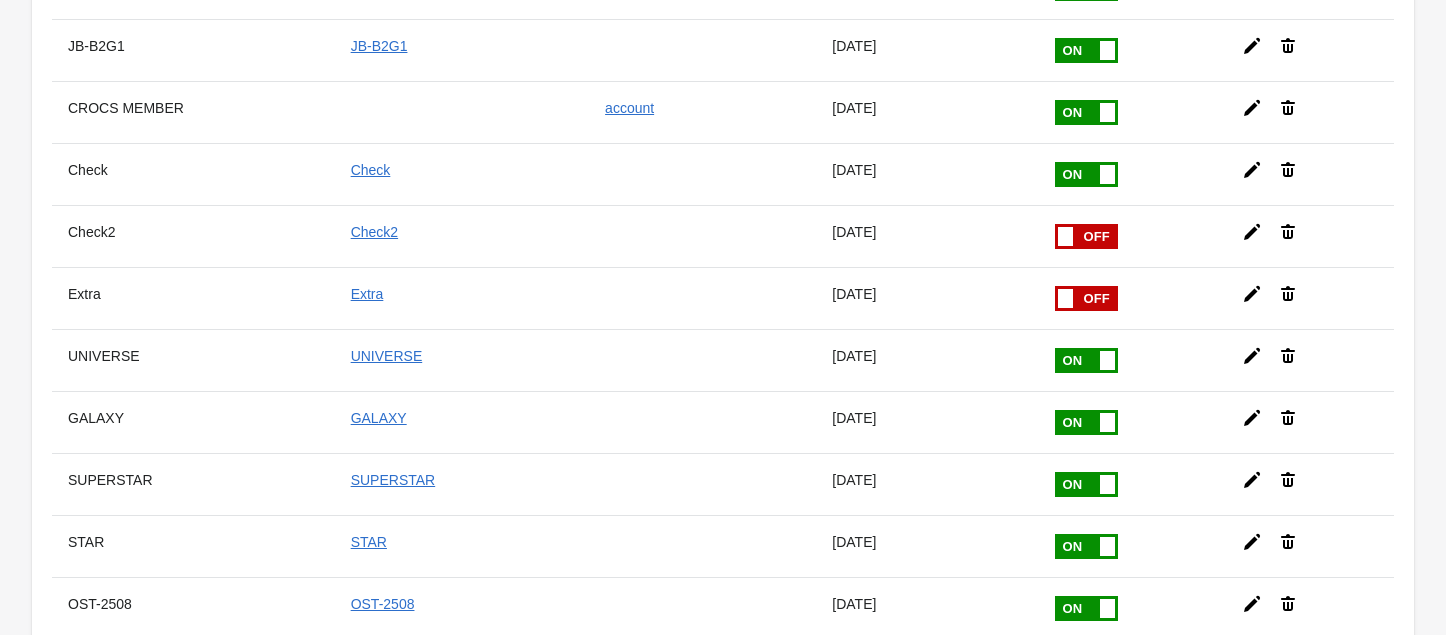 scroll, scrollTop: 250, scrollLeft: 0, axis: vertical 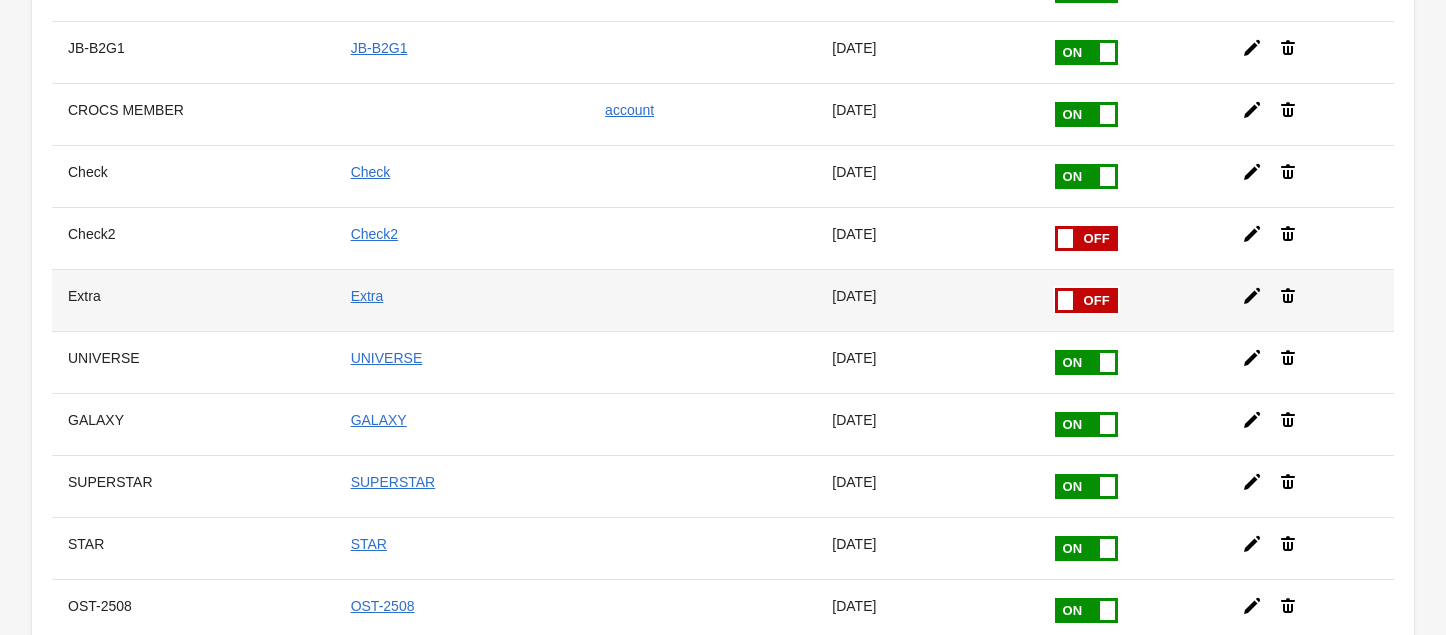 click at bounding box center [1065, 300] 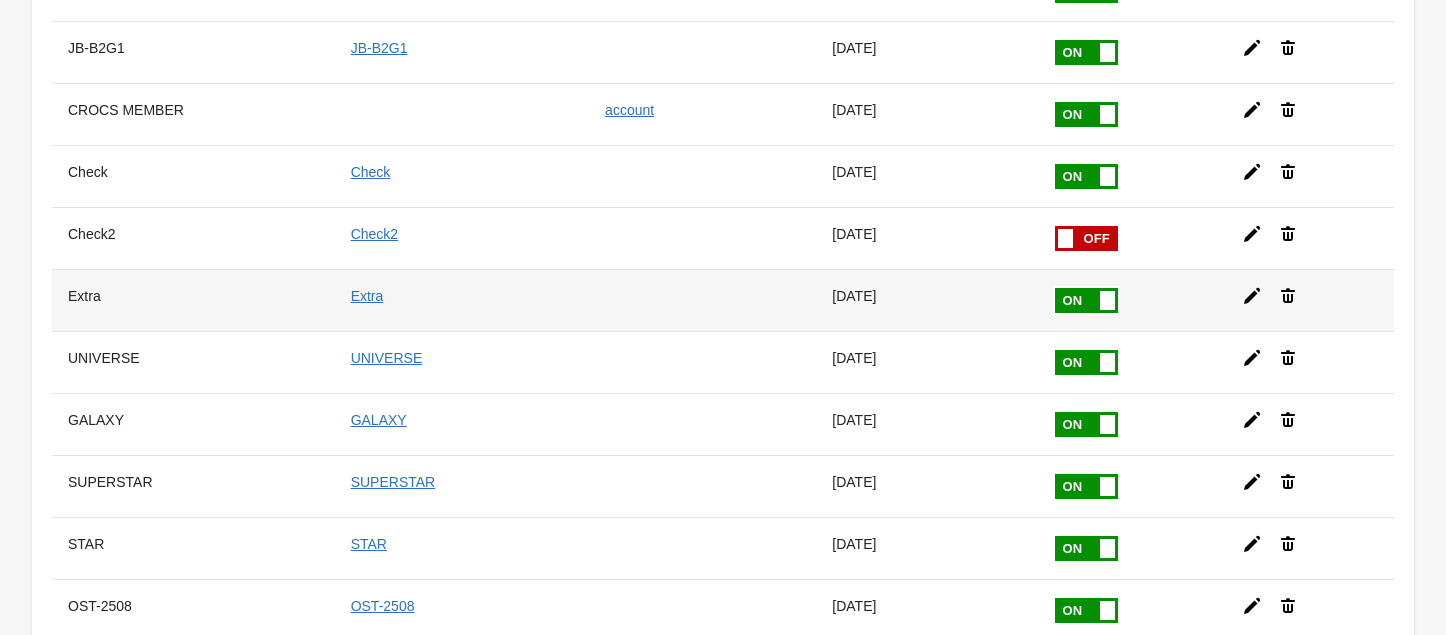 click at bounding box center [0, 0] 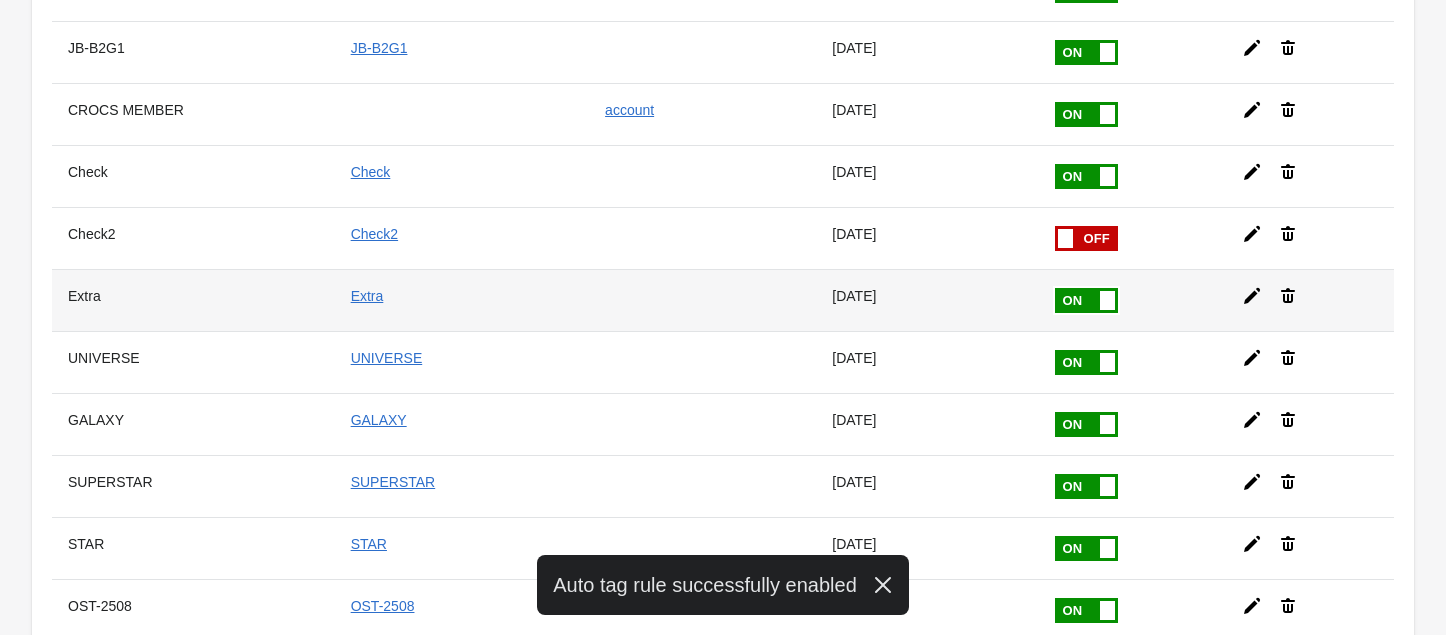 click 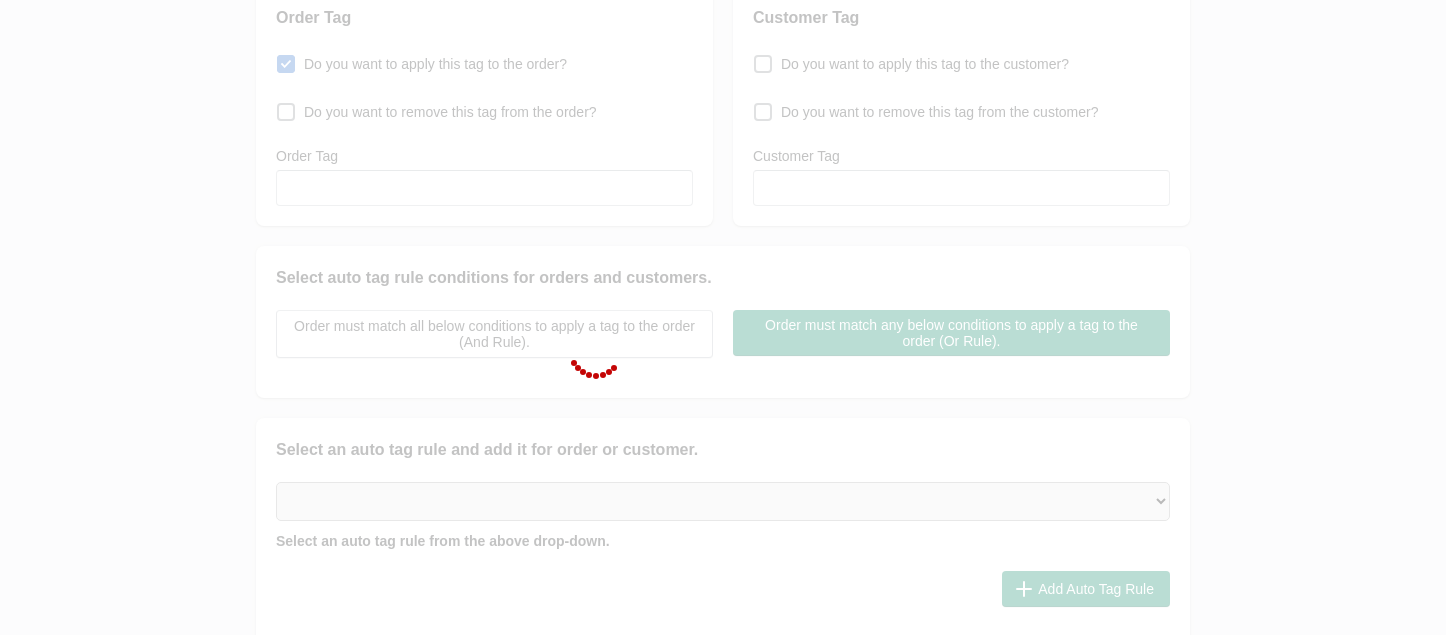 type on "Extra" 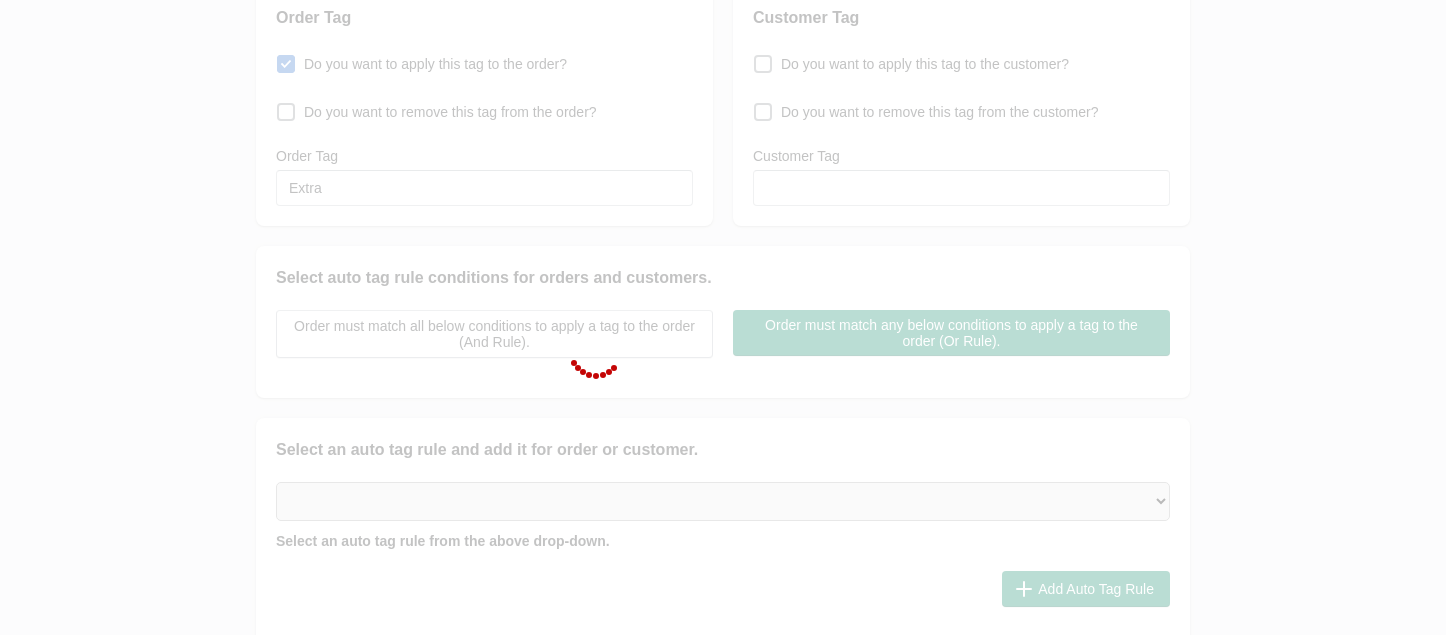 select on "2" 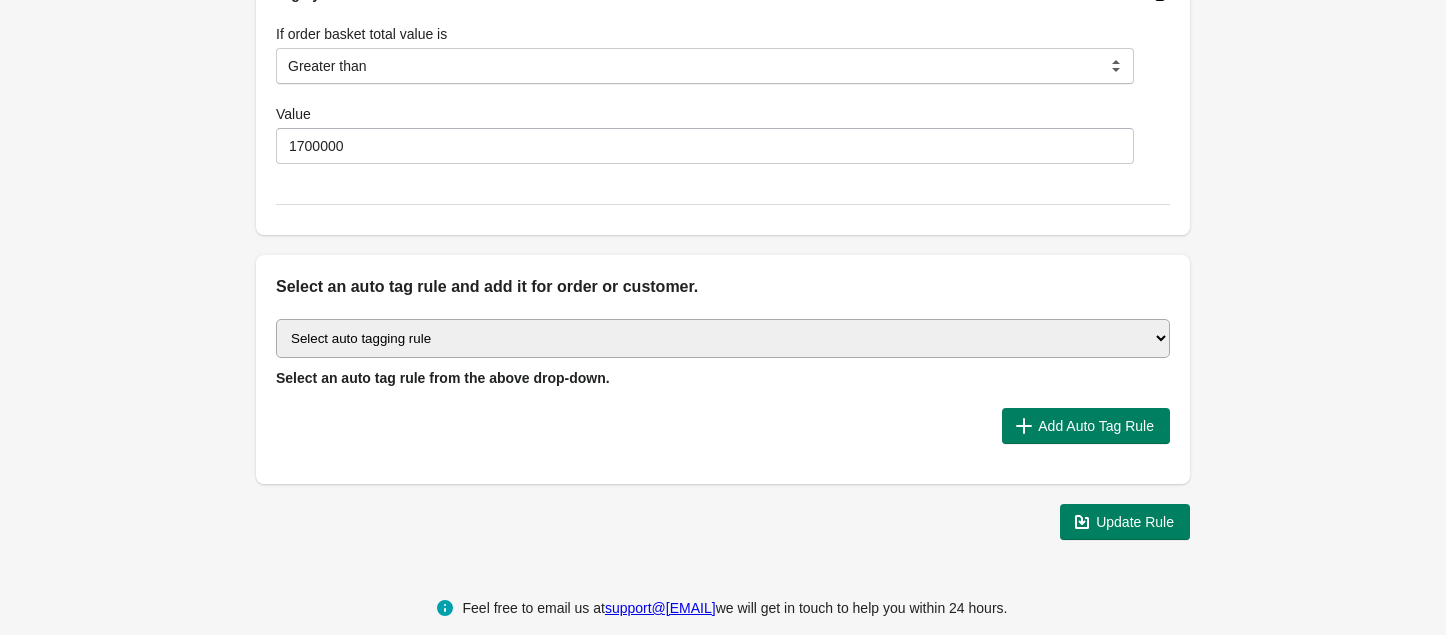 scroll, scrollTop: 1717, scrollLeft: 0, axis: vertical 